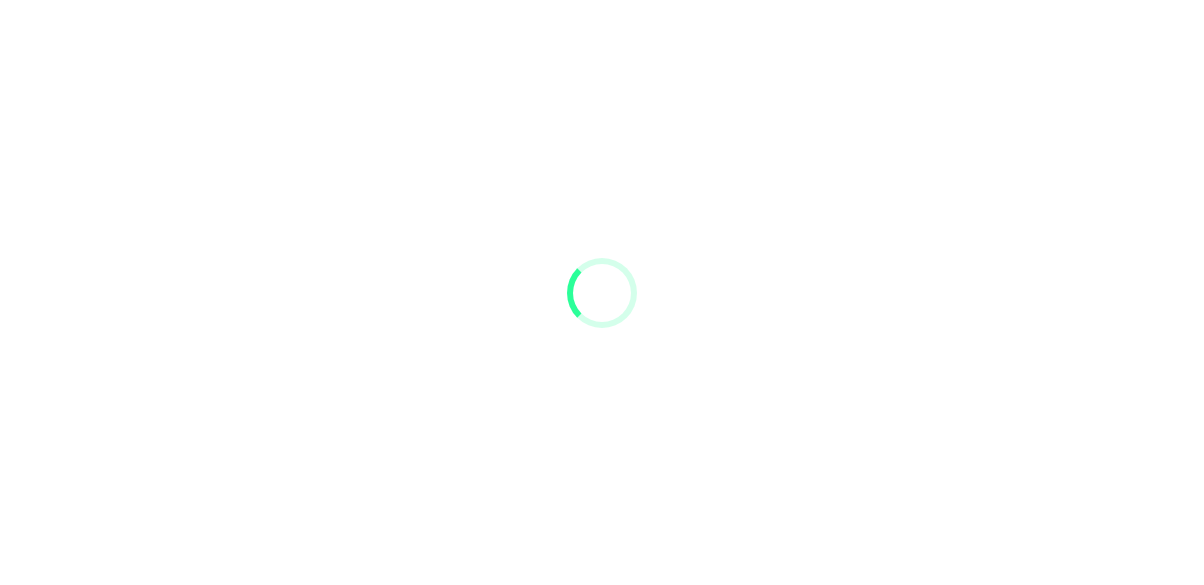 scroll, scrollTop: 96, scrollLeft: 0, axis: vertical 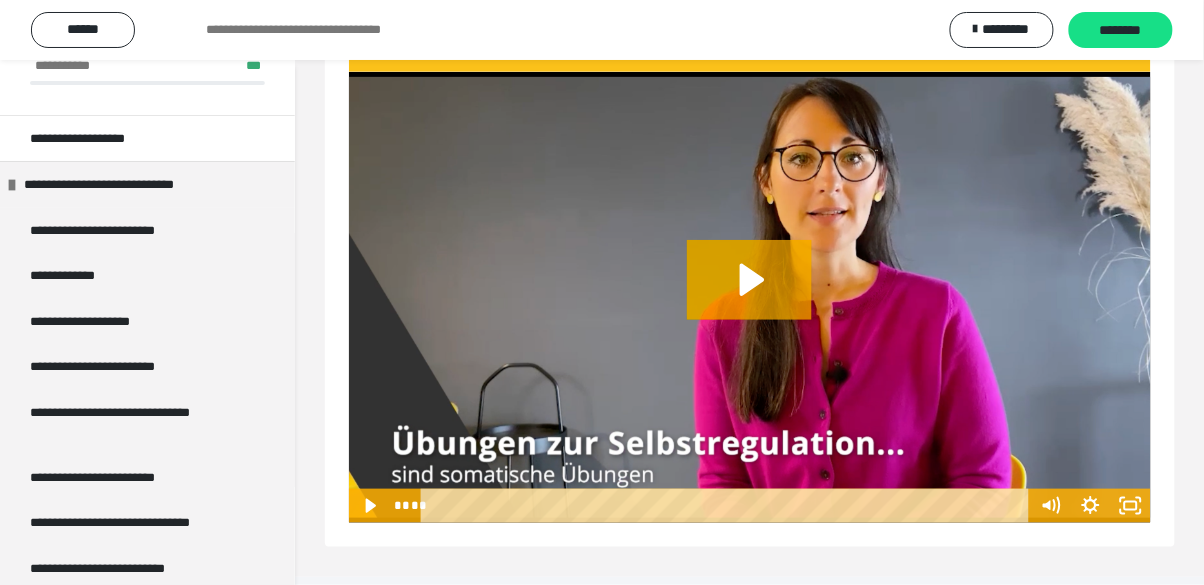 click 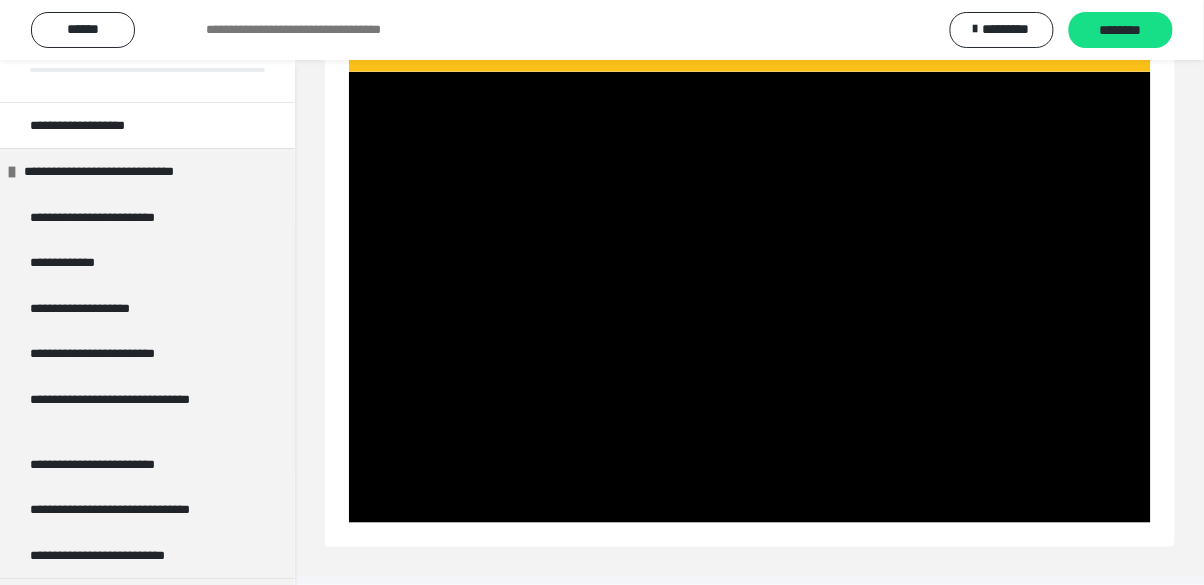 scroll, scrollTop: 92, scrollLeft: 0, axis: vertical 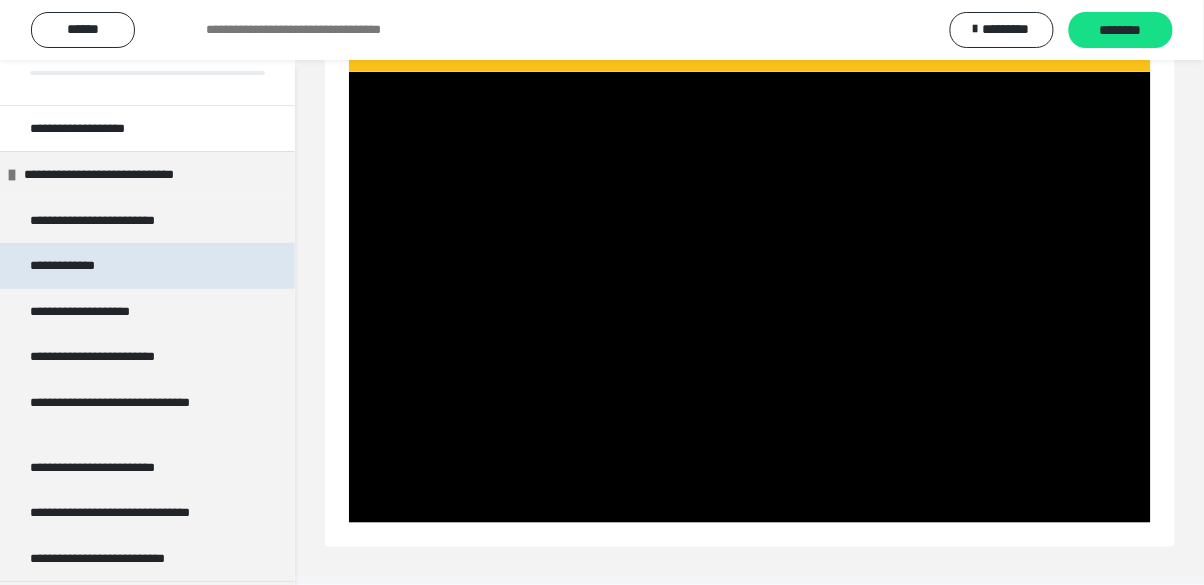 click on "**********" at bounding box center [76, 266] 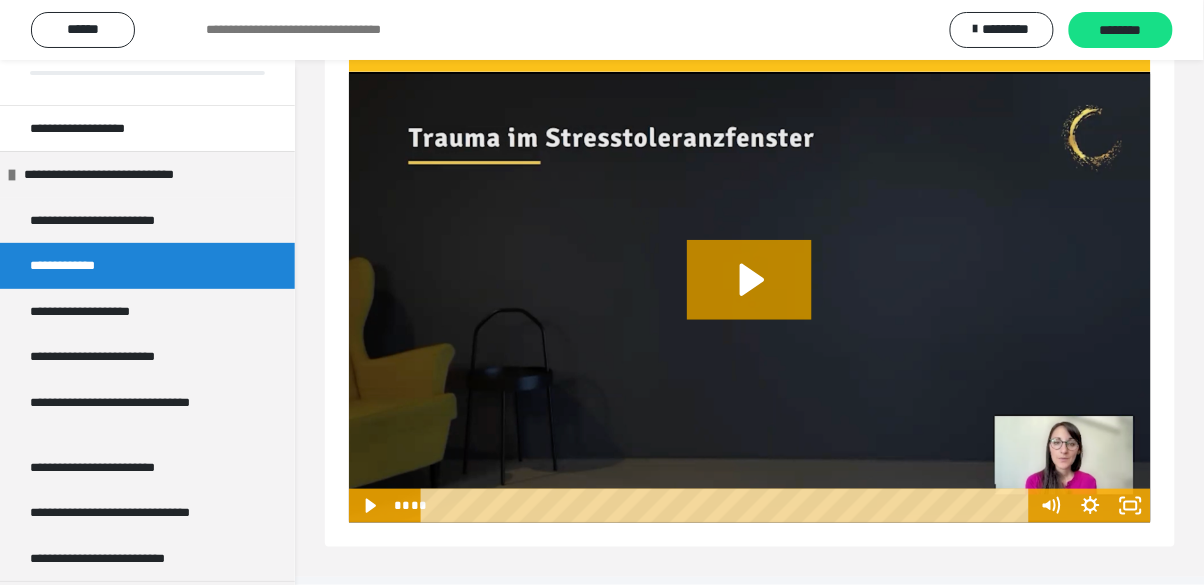 click 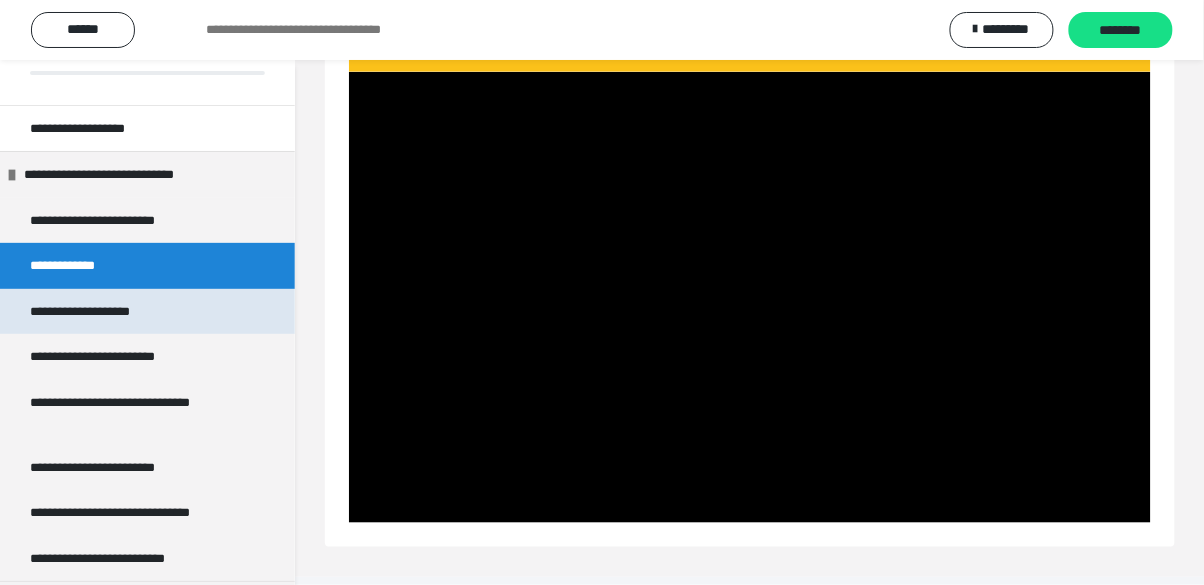 click on "**********" at bounding box center [100, 312] 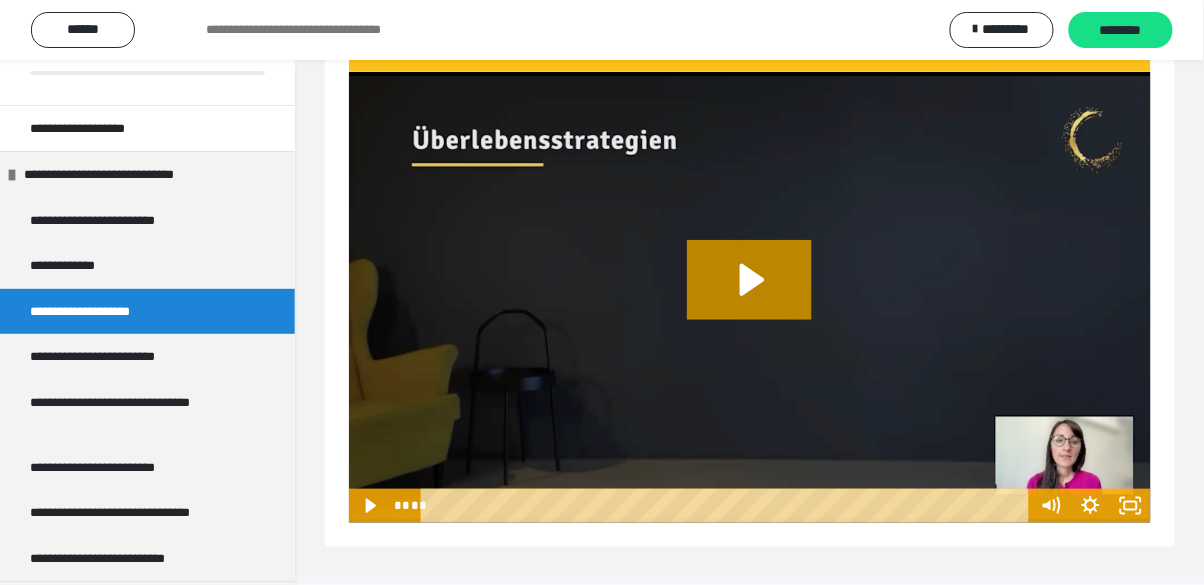 click 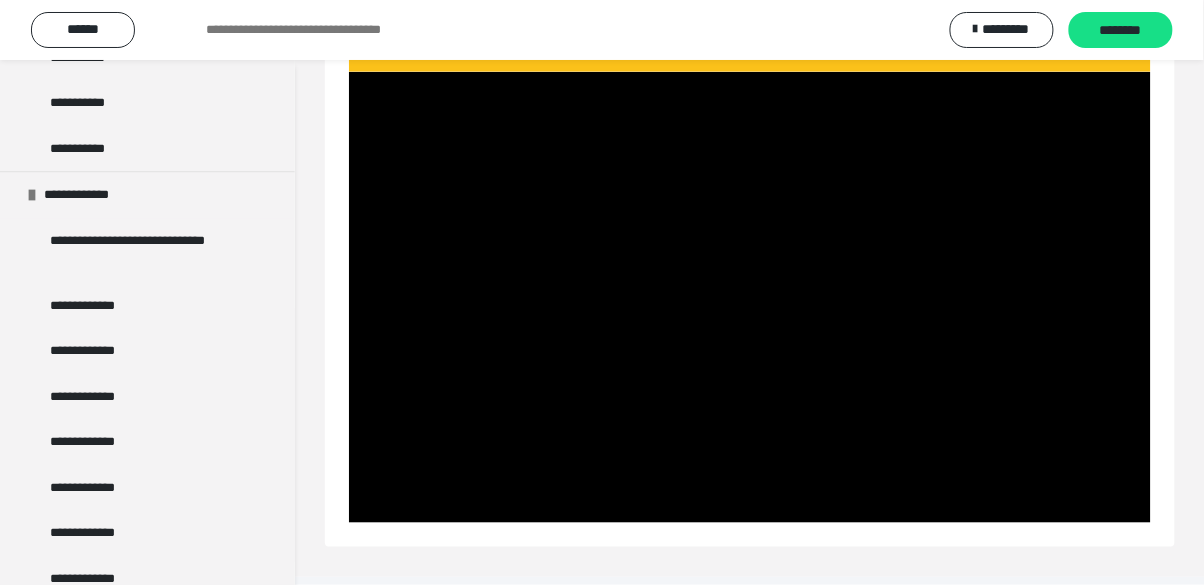 scroll, scrollTop: 1025, scrollLeft: 0, axis: vertical 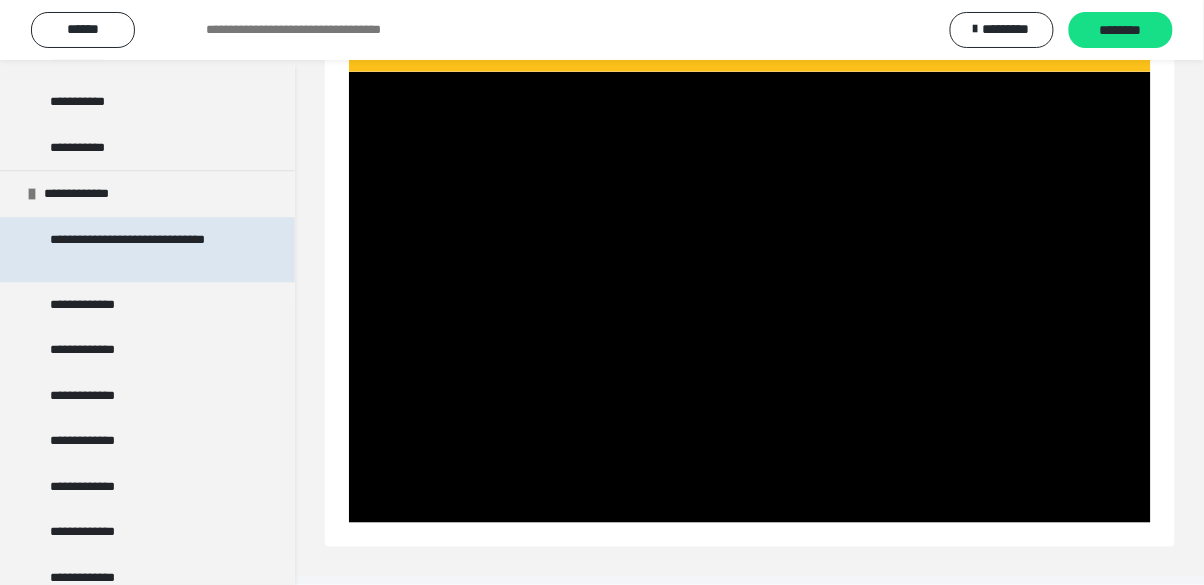 click on "**********" at bounding box center [149, 249] 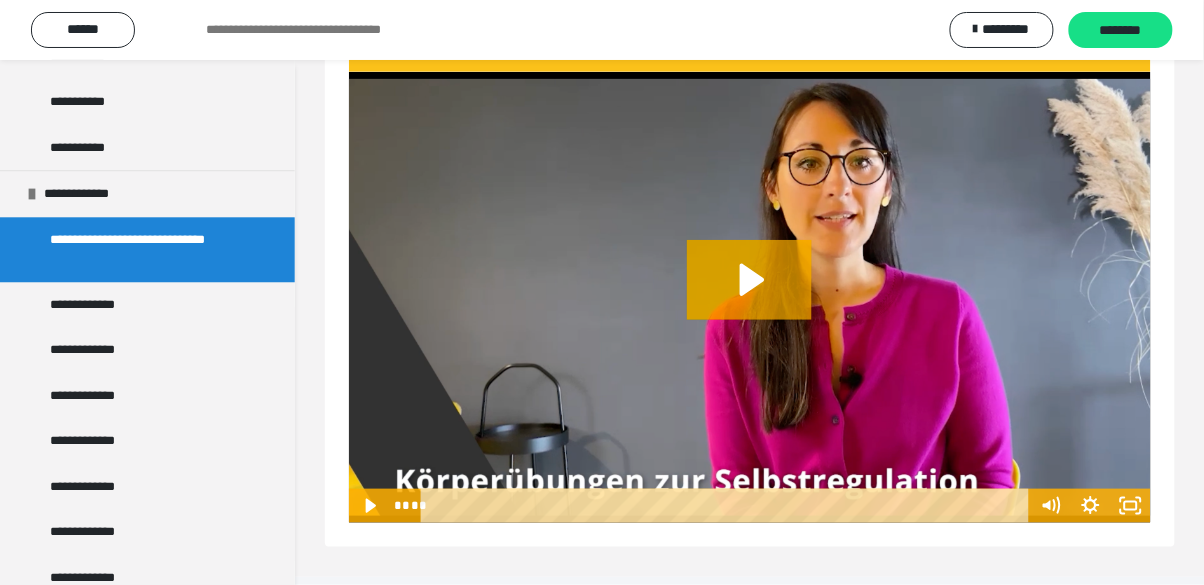click 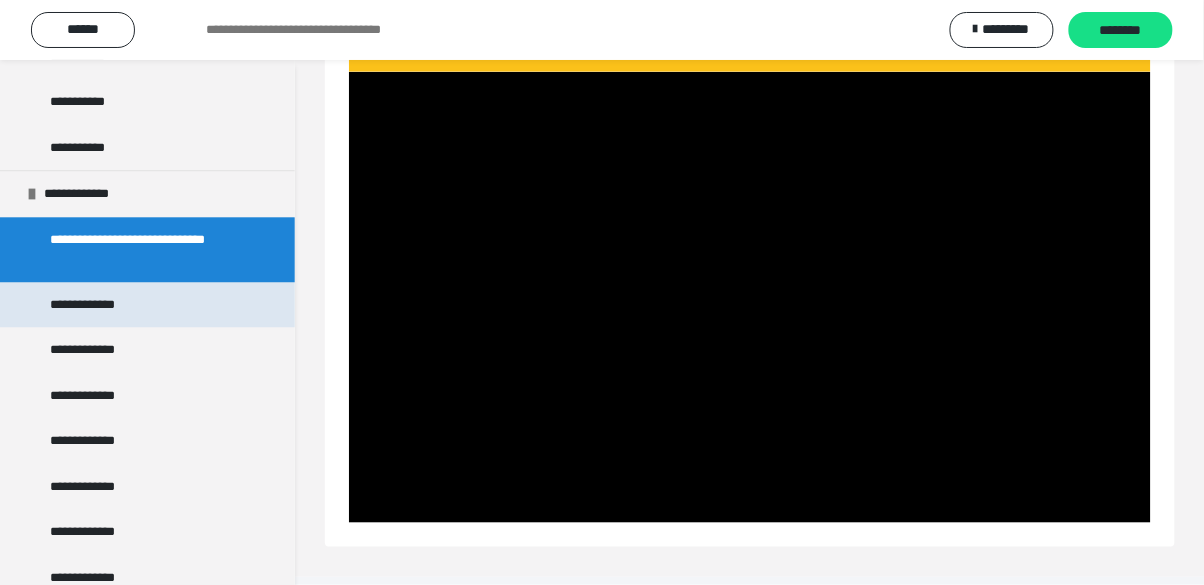 click on "**********" at bounding box center (98, 305) 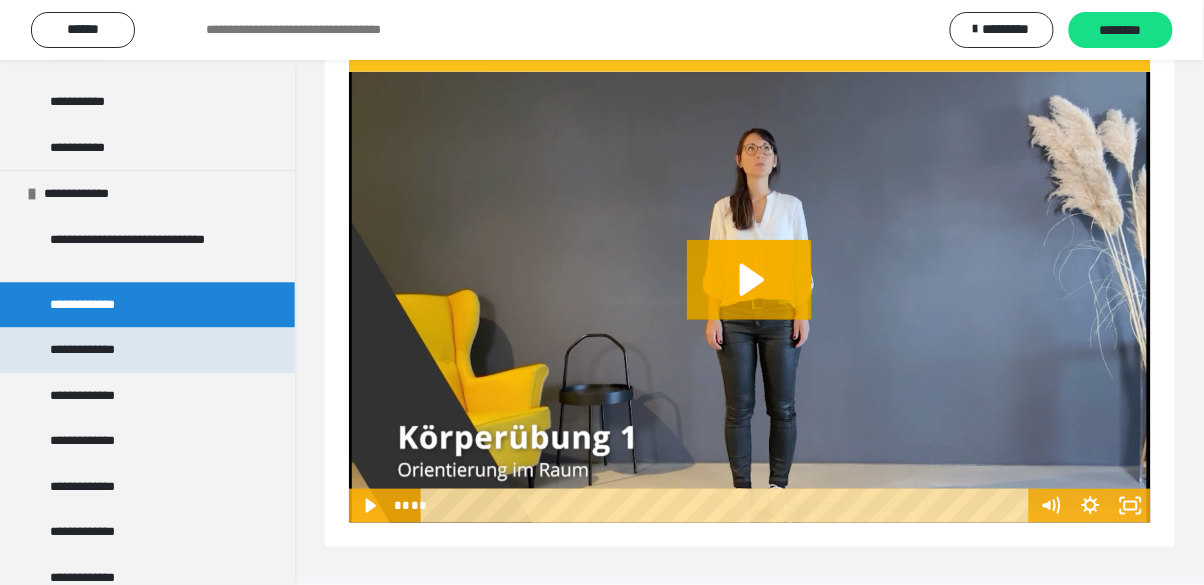 click on "**********" at bounding box center (99, 350) 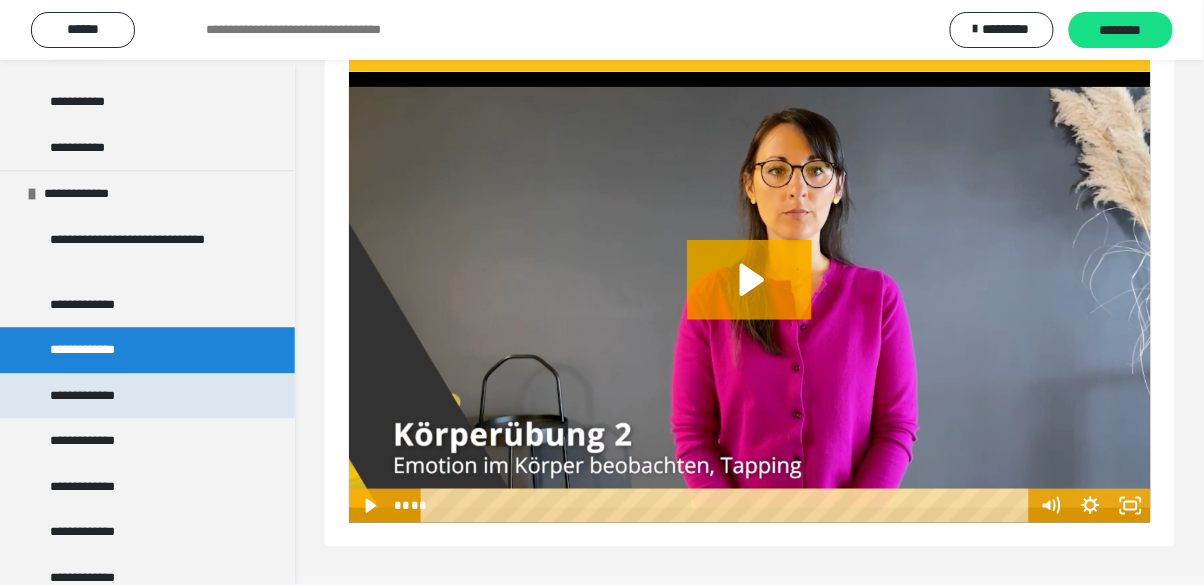 click on "**********" at bounding box center (99, 396) 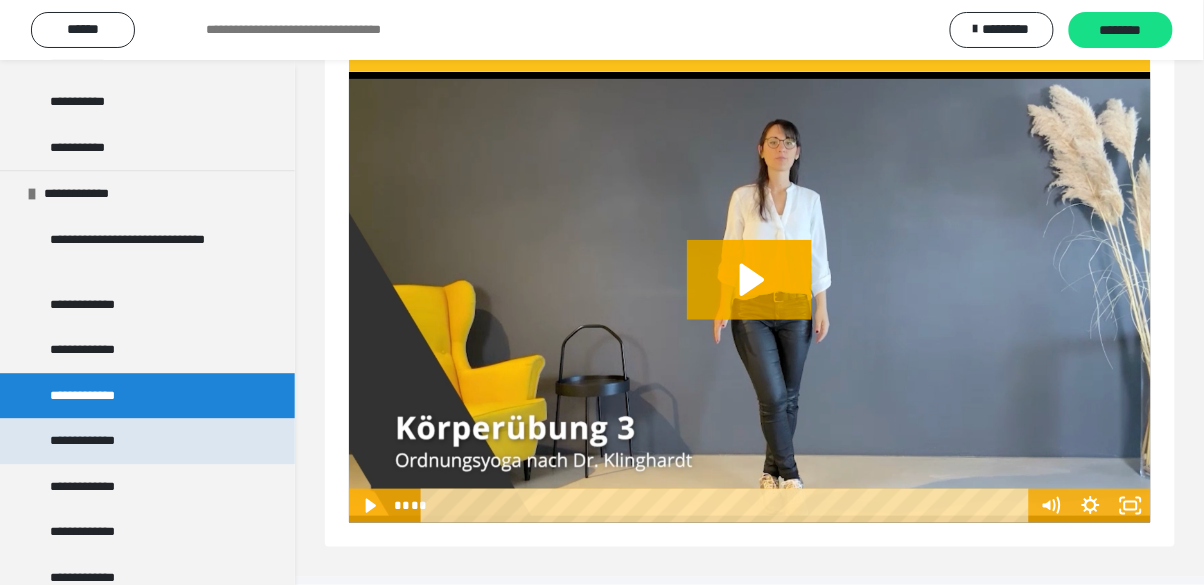 click on "**********" at bounding box center [100, 441] 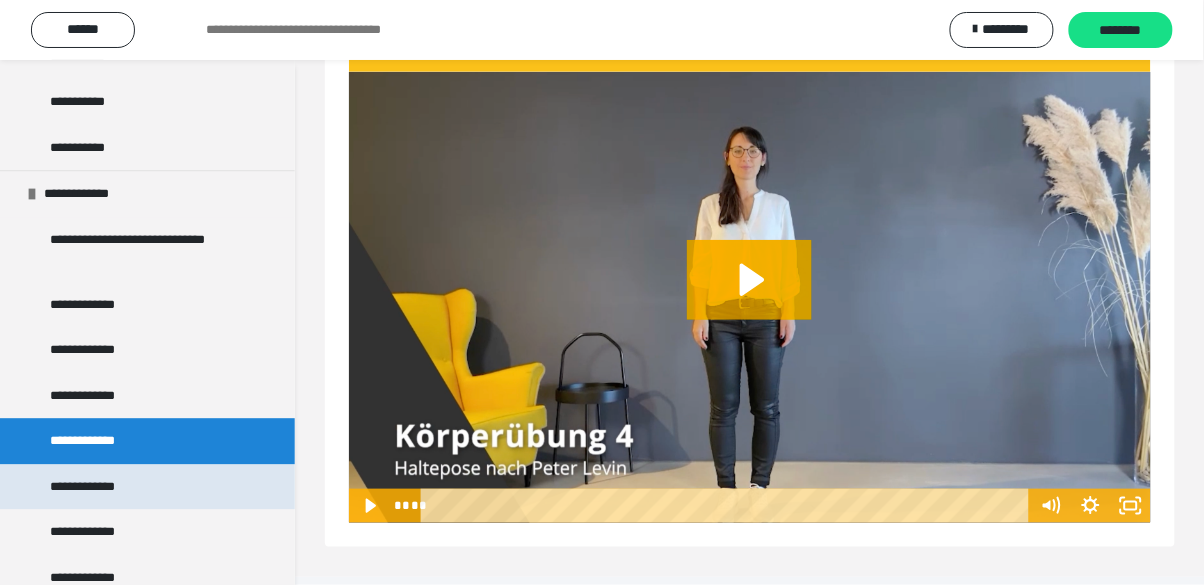 click on "**********" at bounding box center (99, 487) 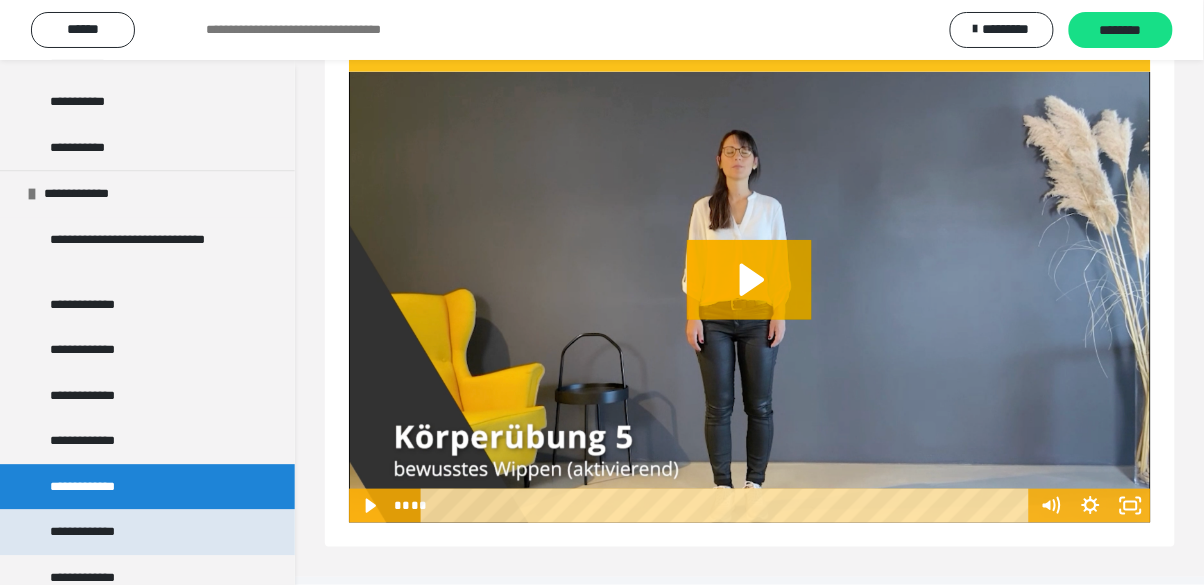click on "**********" at bounding box center (99, 532) 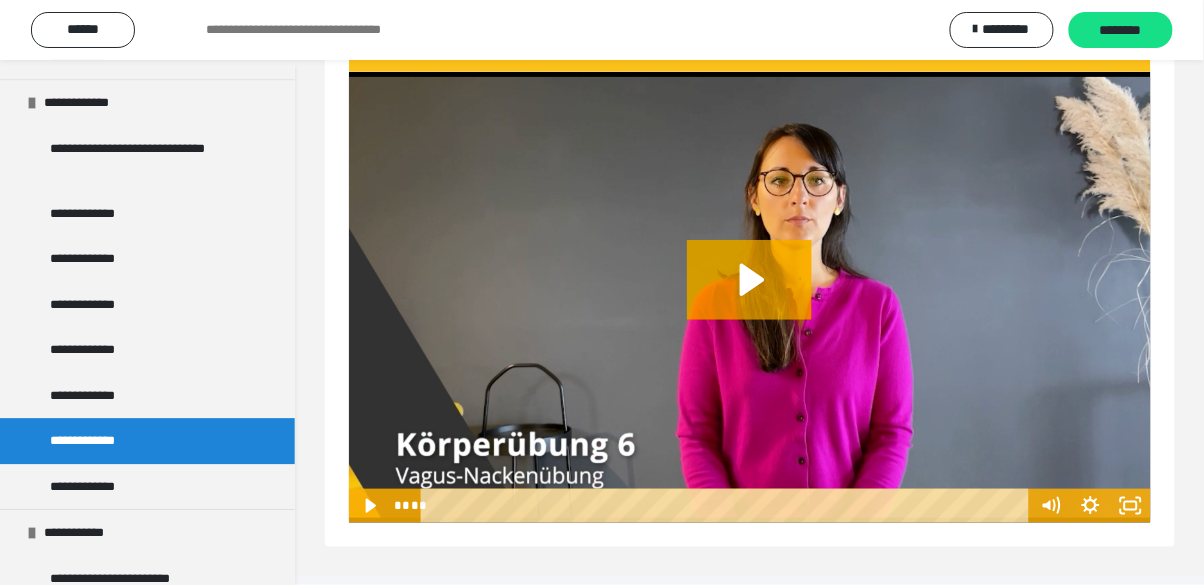 scroll, scrollTop: 1128, scrollLeft: 0, axis: vertical 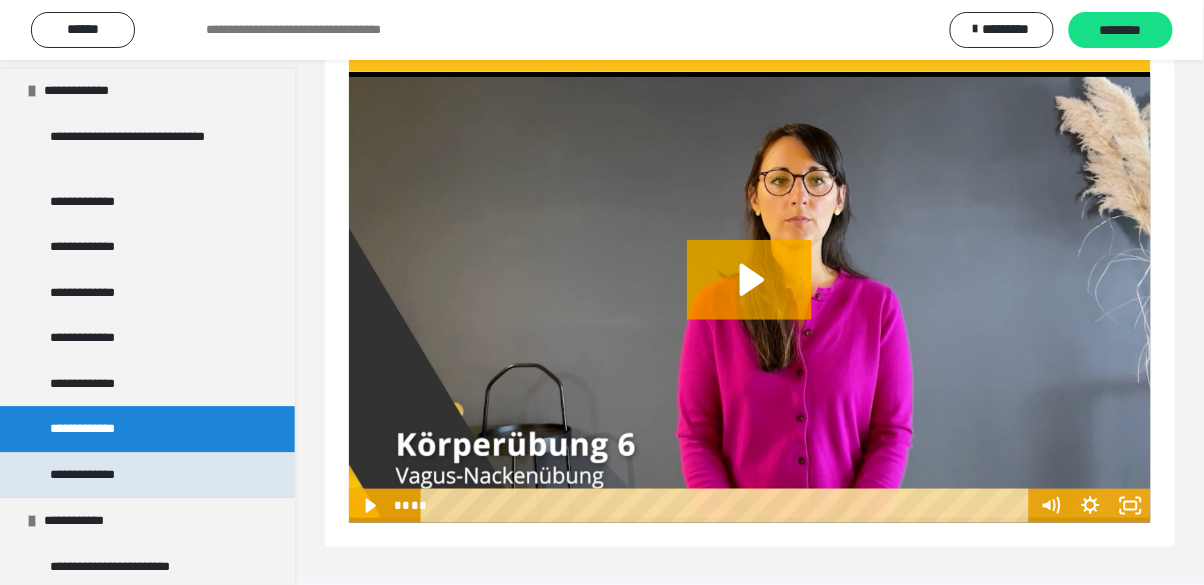 click on "**********" at bounding box center [99, 475] 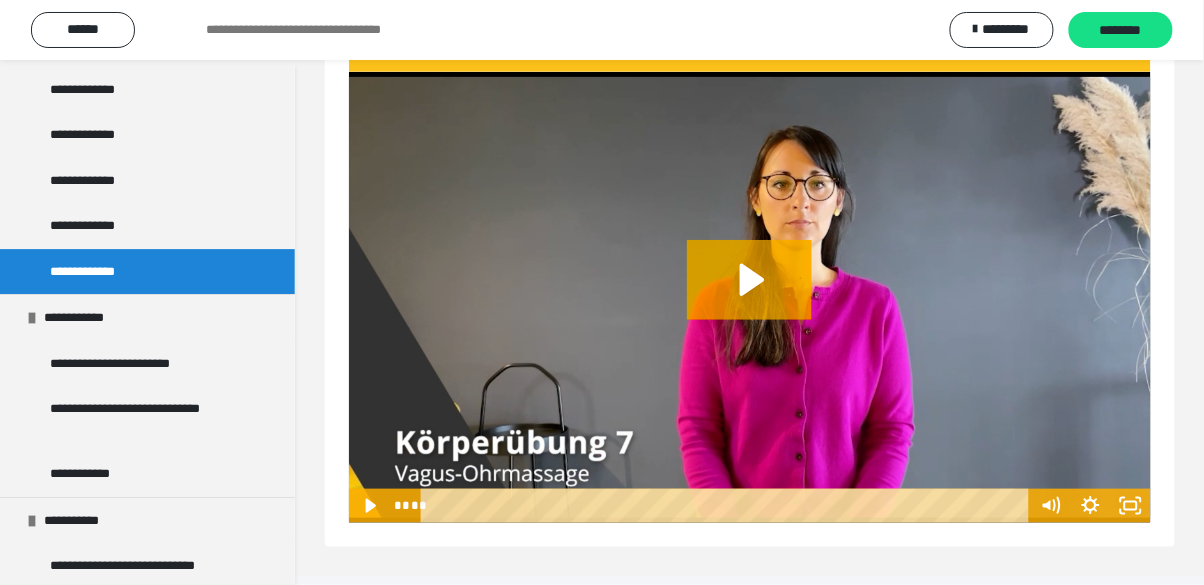 scroll, scrollTop: 1334, scrollLeft: 0, axis: vertical 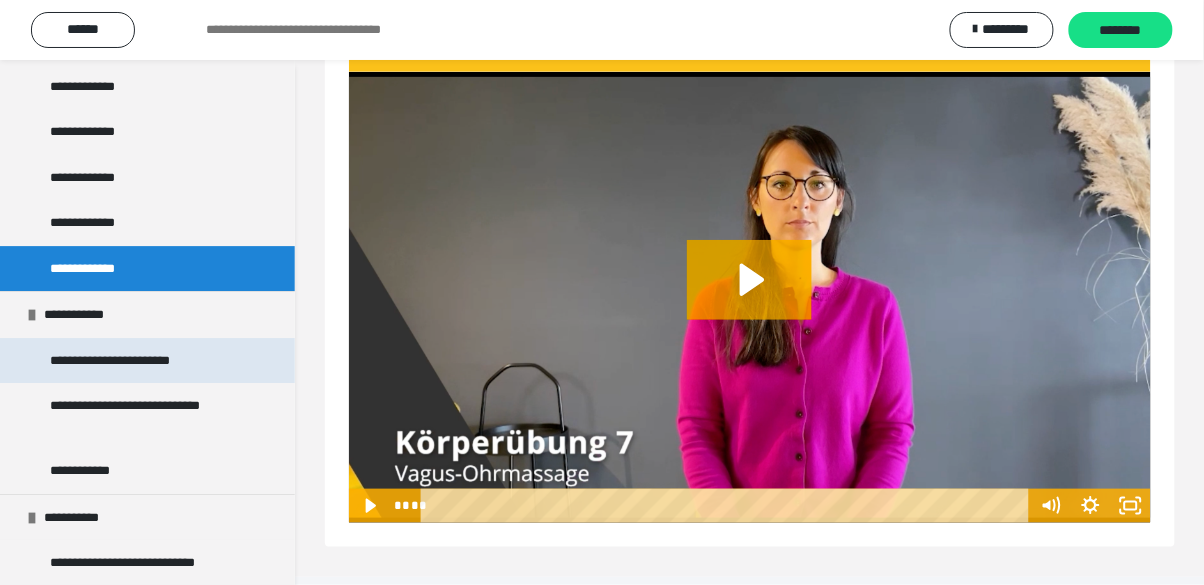 click on "**********" at bounding box center (132, 361) 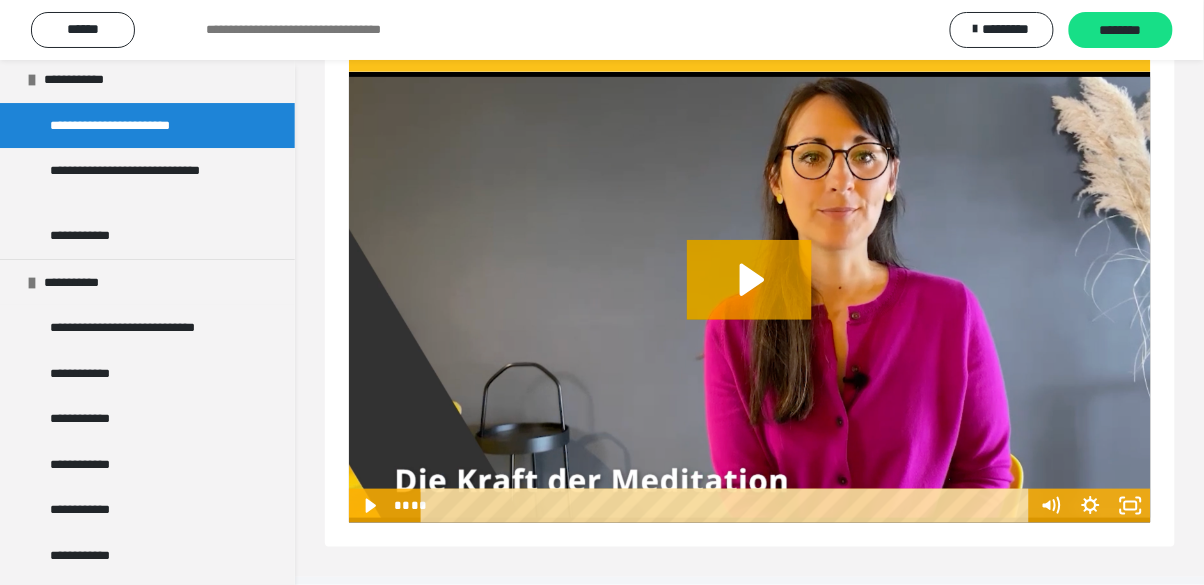scroll, scrollTop: 1570, scrollLeft: 0, axis: vertical 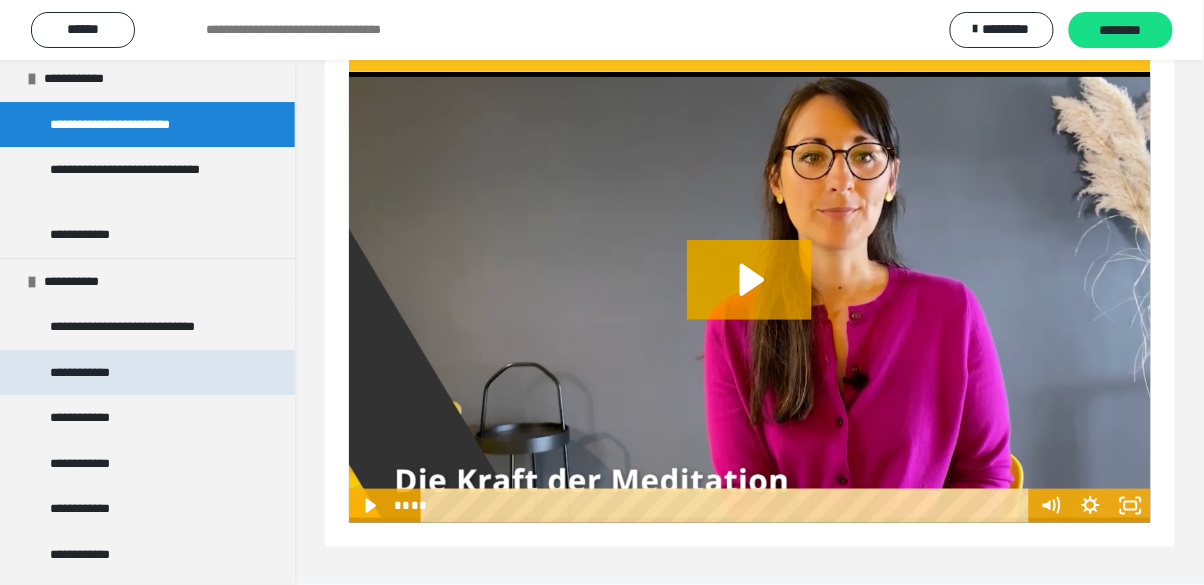 click on "**********" at bounding box center (90, 373) 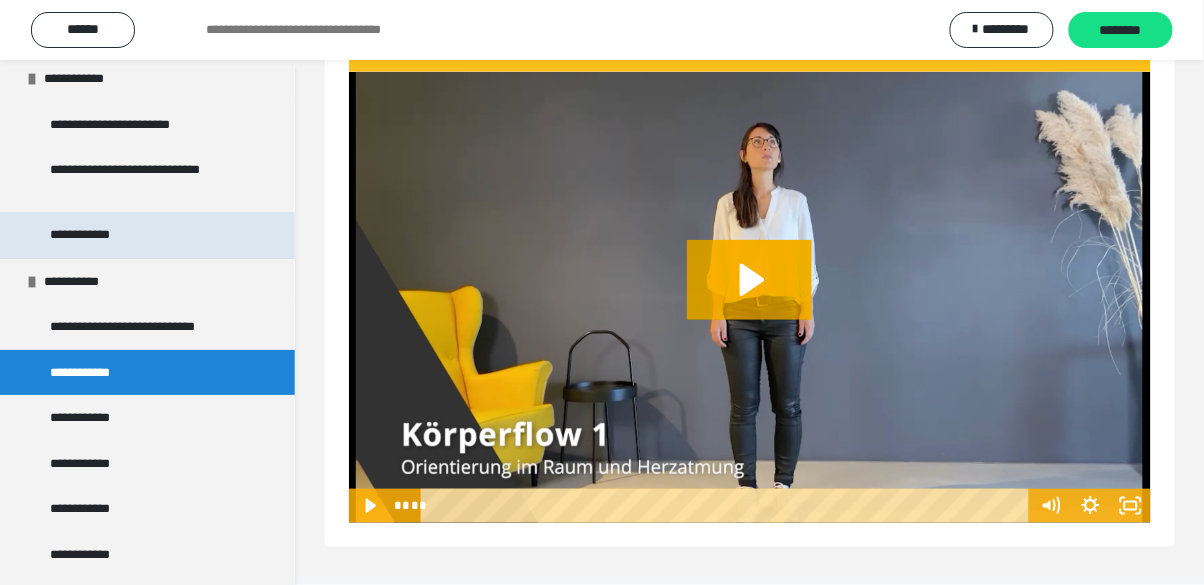 click on "**********" at bounding box center [94, 235] 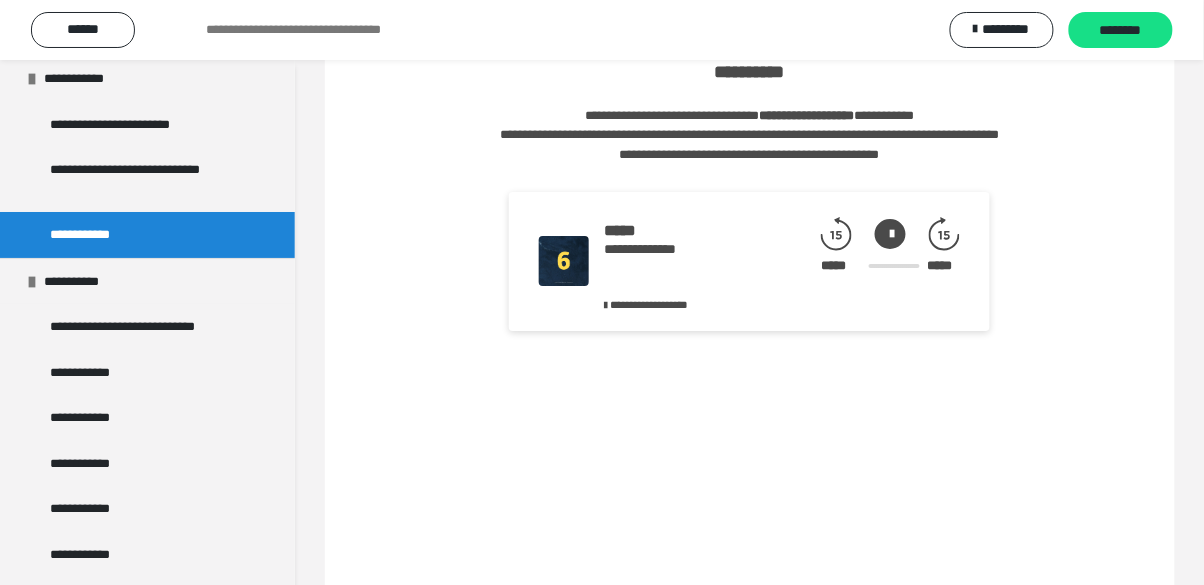 scroll, scrollTop: 3184, scrollLeft: 0, axis: vertical 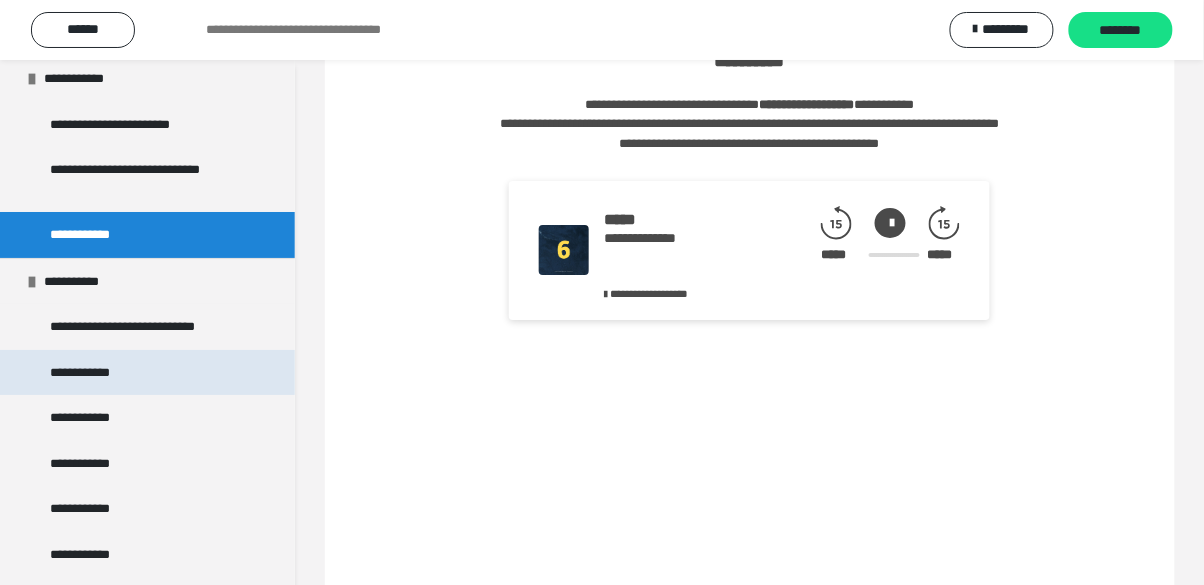 click on "**********" at bounding box center [90, 373] 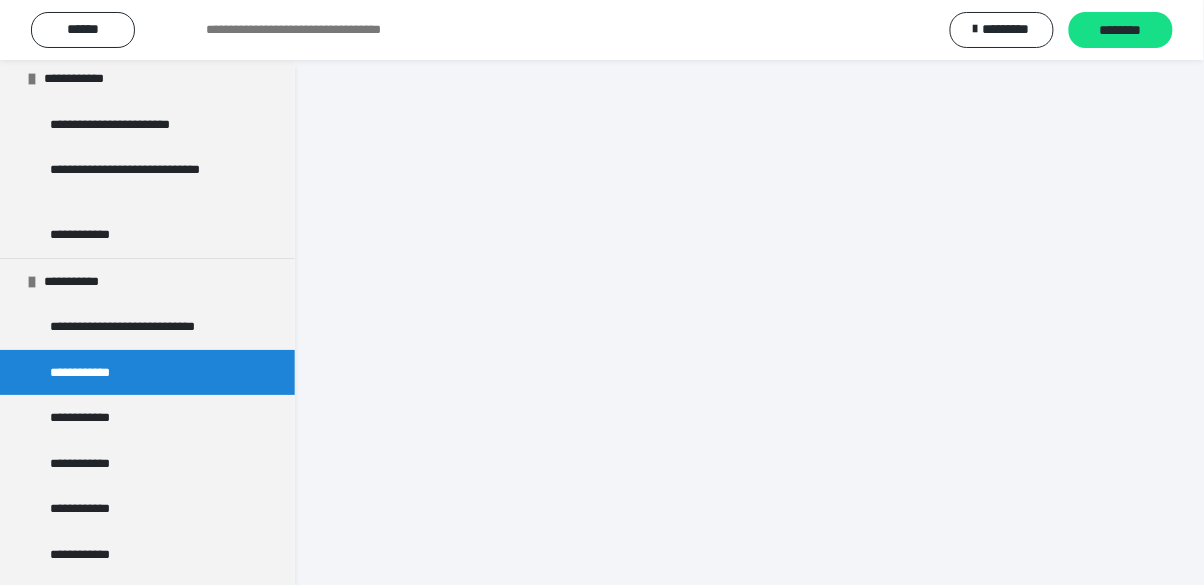 scroll, scrollTop: 60, scrollLeft: 0, axis: vertical 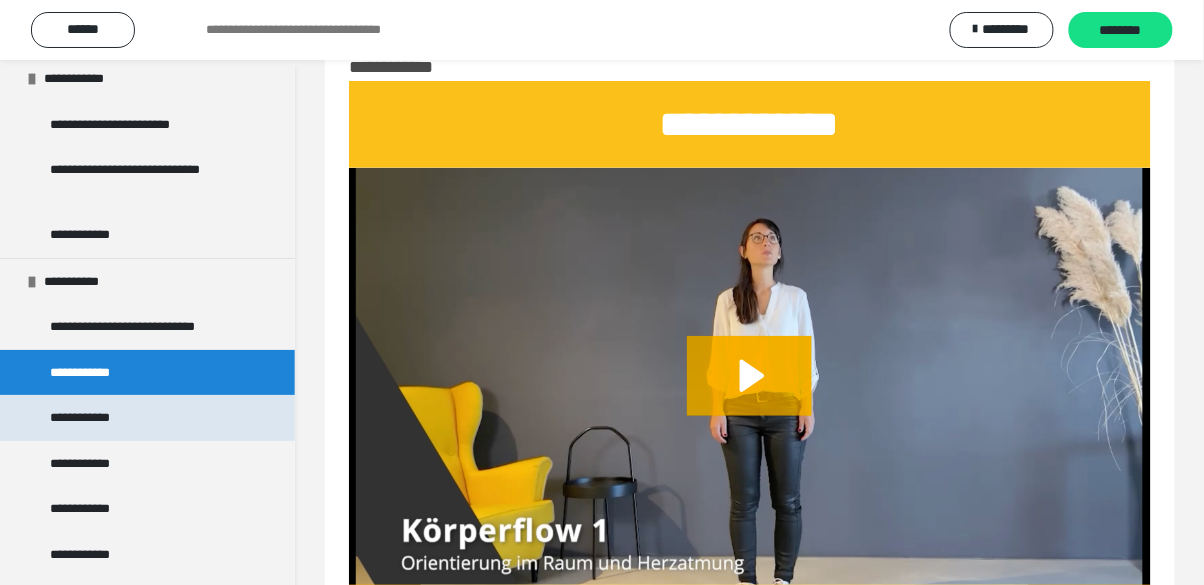 click on "**********" at bounding box center [91, 418] 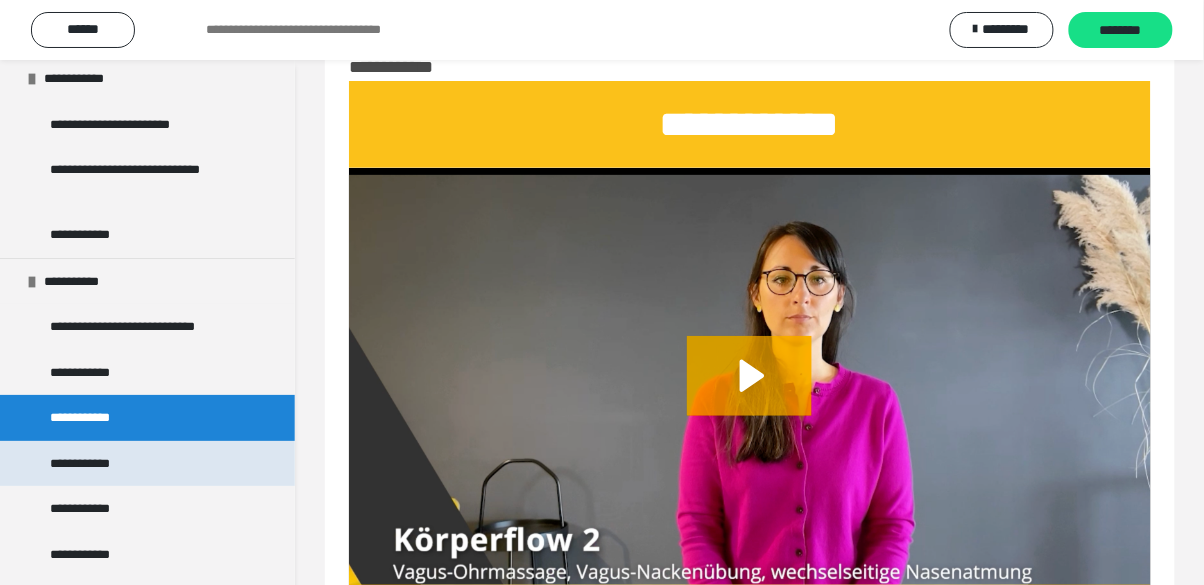 click on "**********" at bounding box center [91, 464] 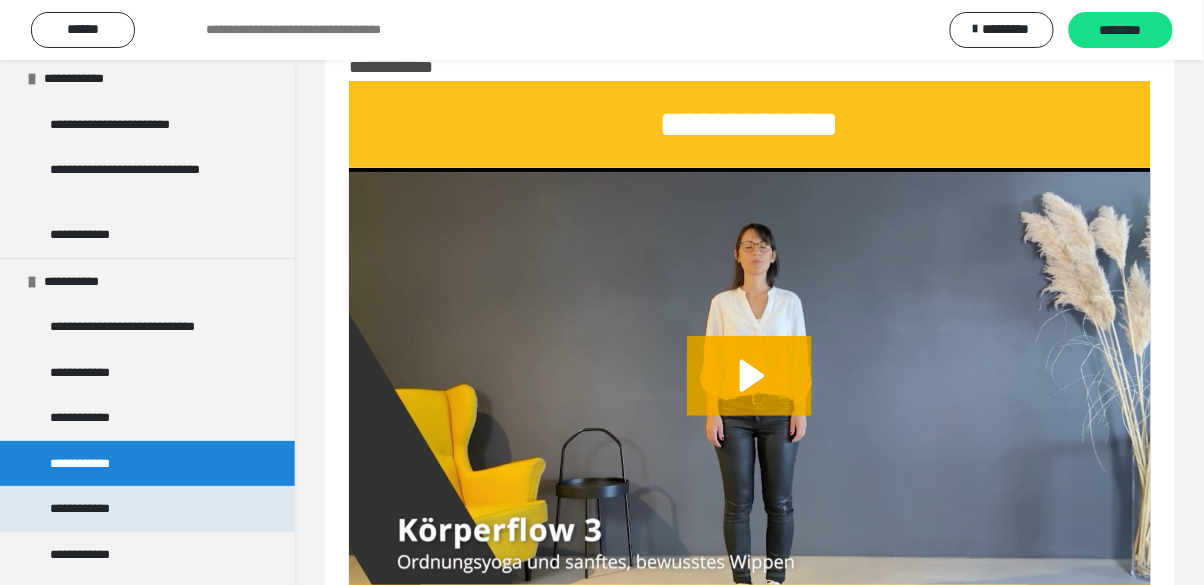 click on "**********" at bounding box center [92, 509] 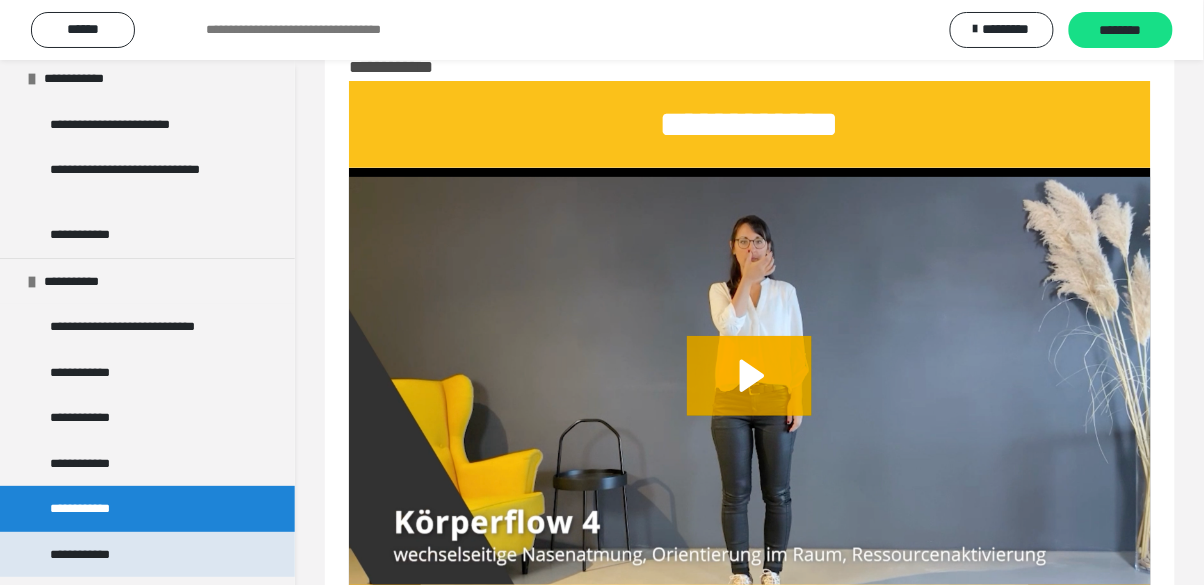 click on "**********" at bounding box center [91, 555] 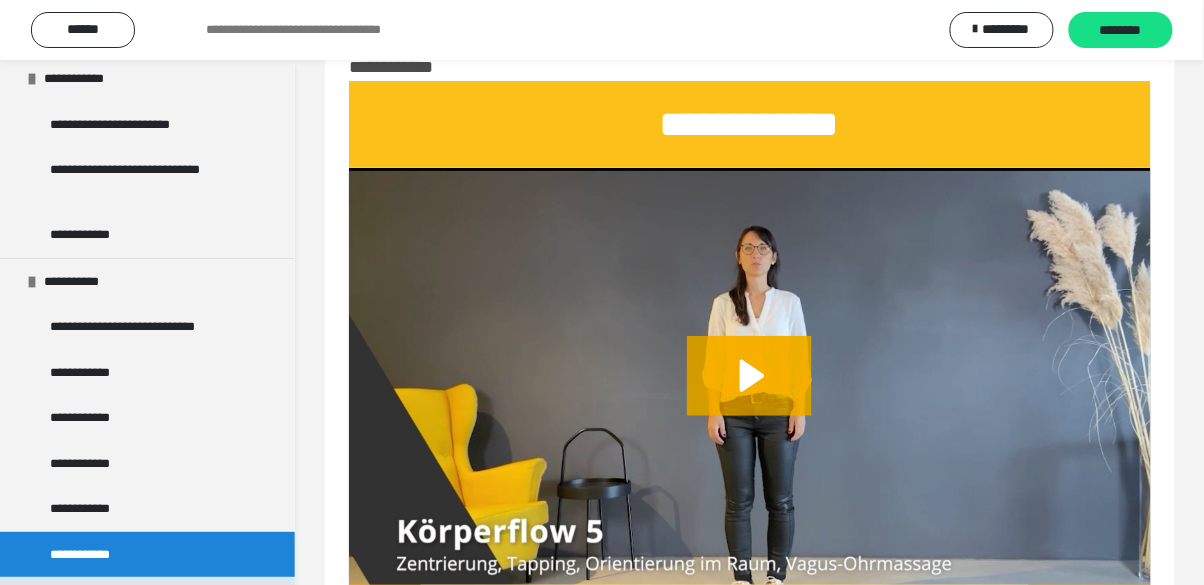 click on "**********" at bounding box center (91, 600) 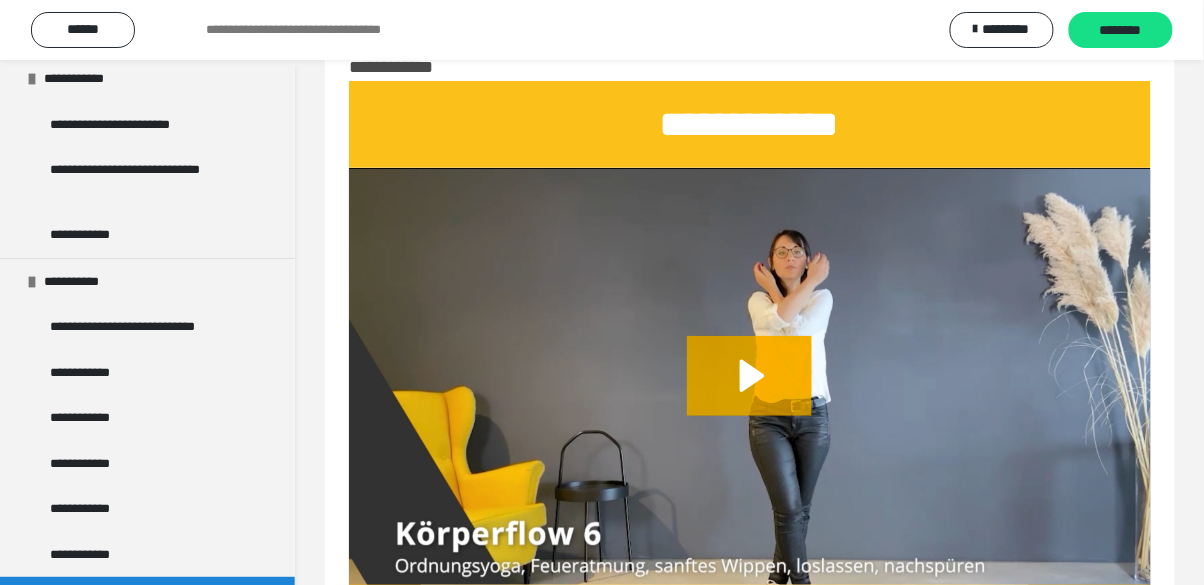 click on "**********" at bounding box center [91, 646] 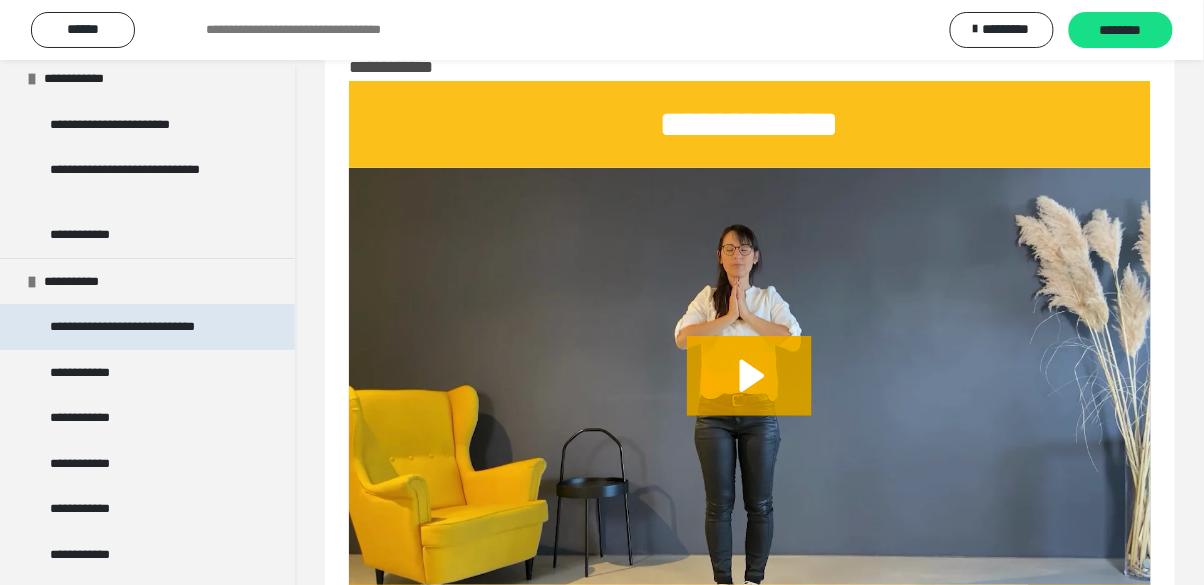 click on "**********" at bounding box center [147, 327] 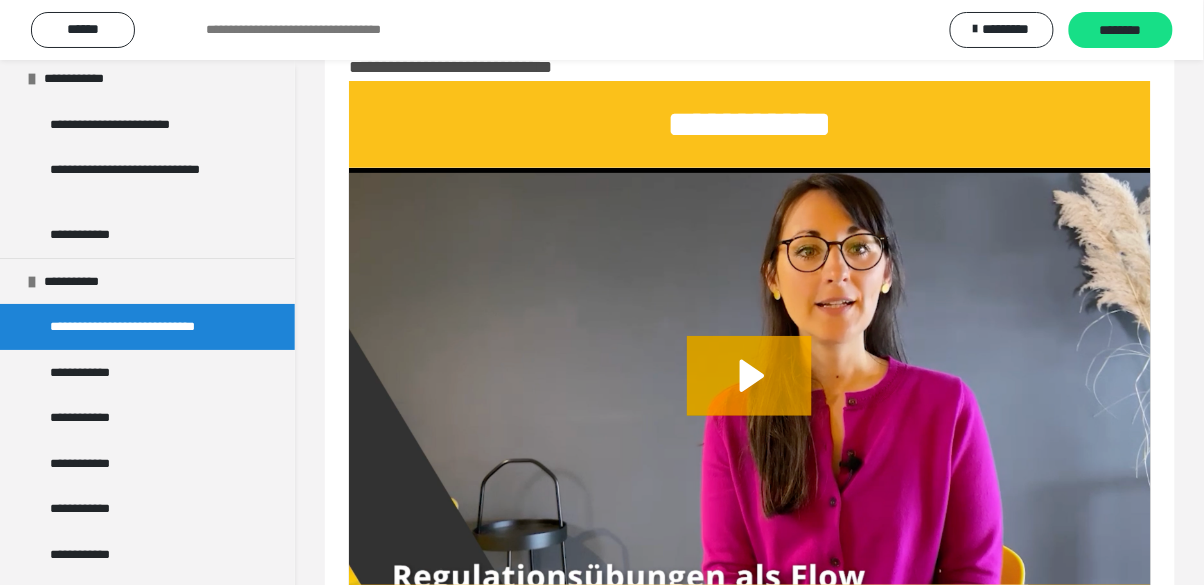 click 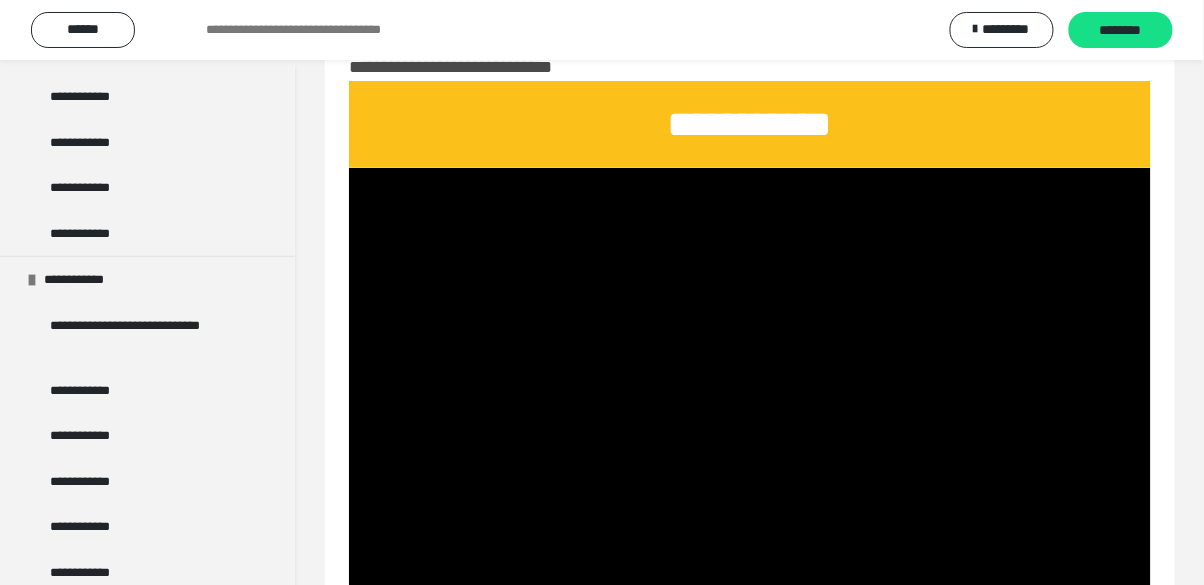 scroll, scrollTop: 1983, scrollLeft: 0, axis: vertical 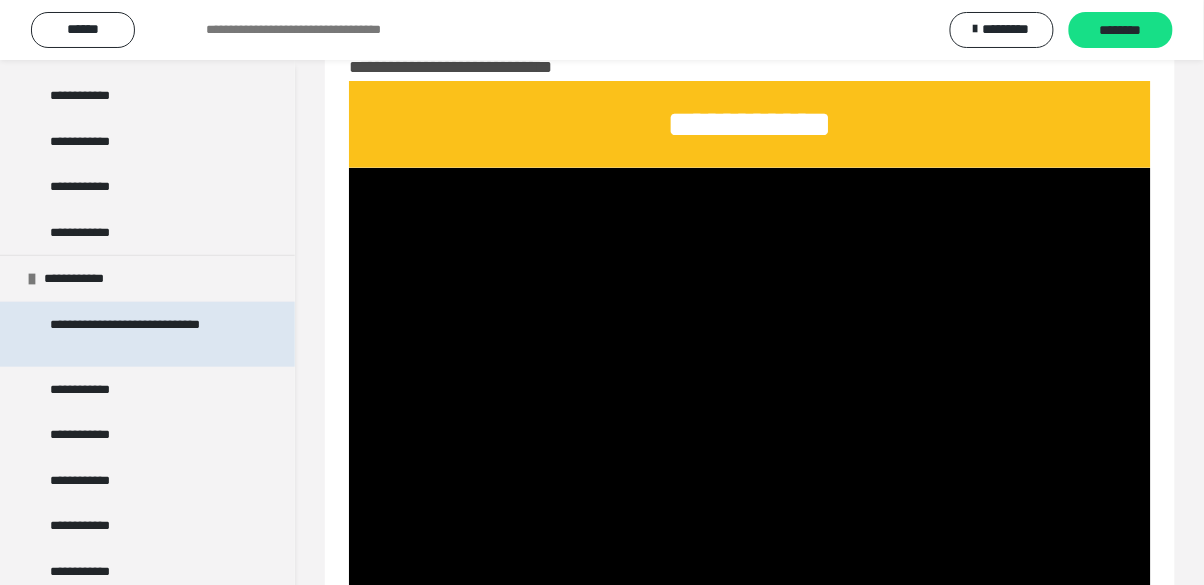 click on "**********" at bounding box center (149, 334) 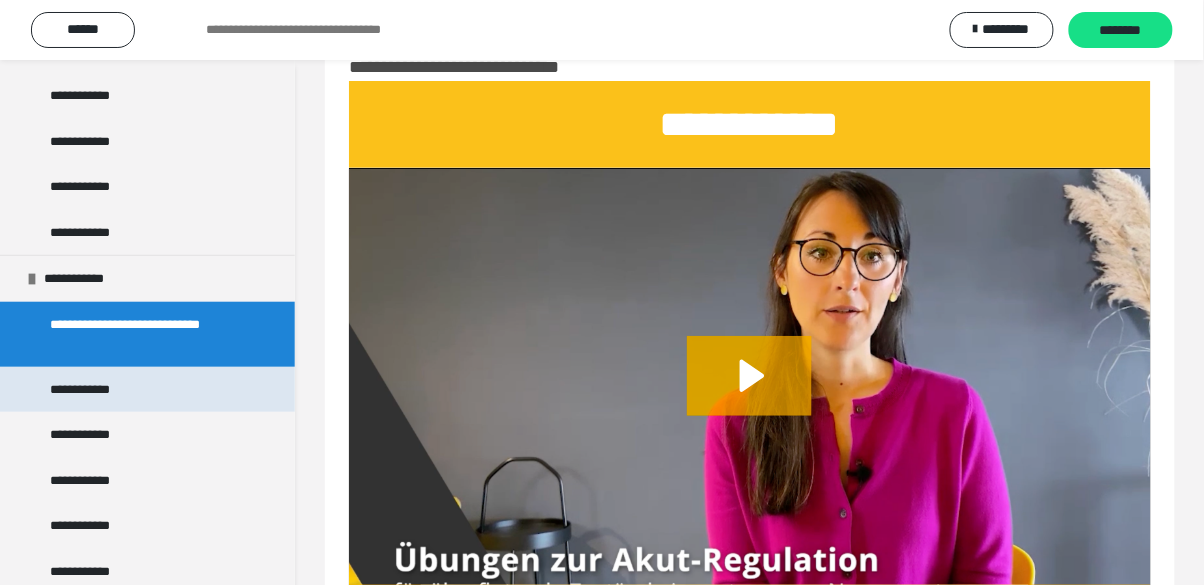 click on "**********" at bounding box center (94, 390) 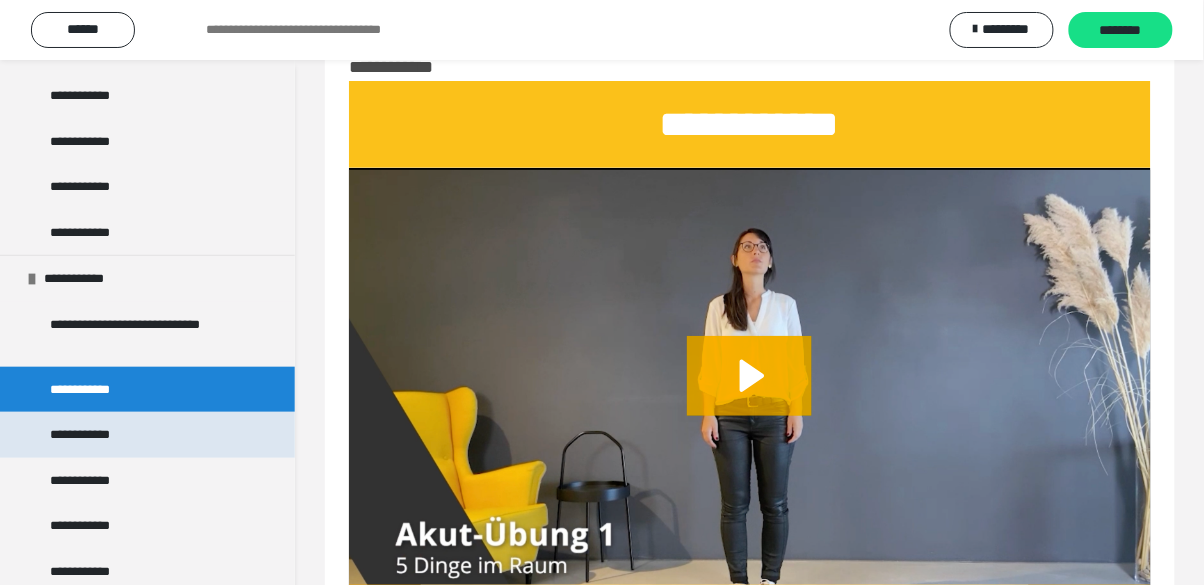 click on "**********" at bounding box center (96, 435) 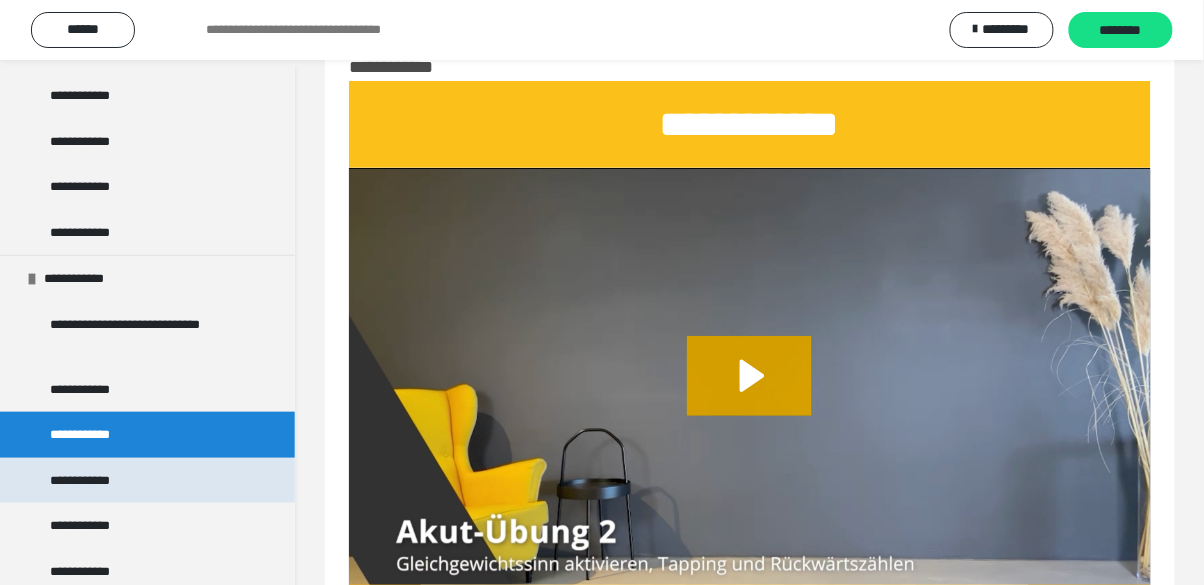 click on "**********" at bounding box center [96, 481] 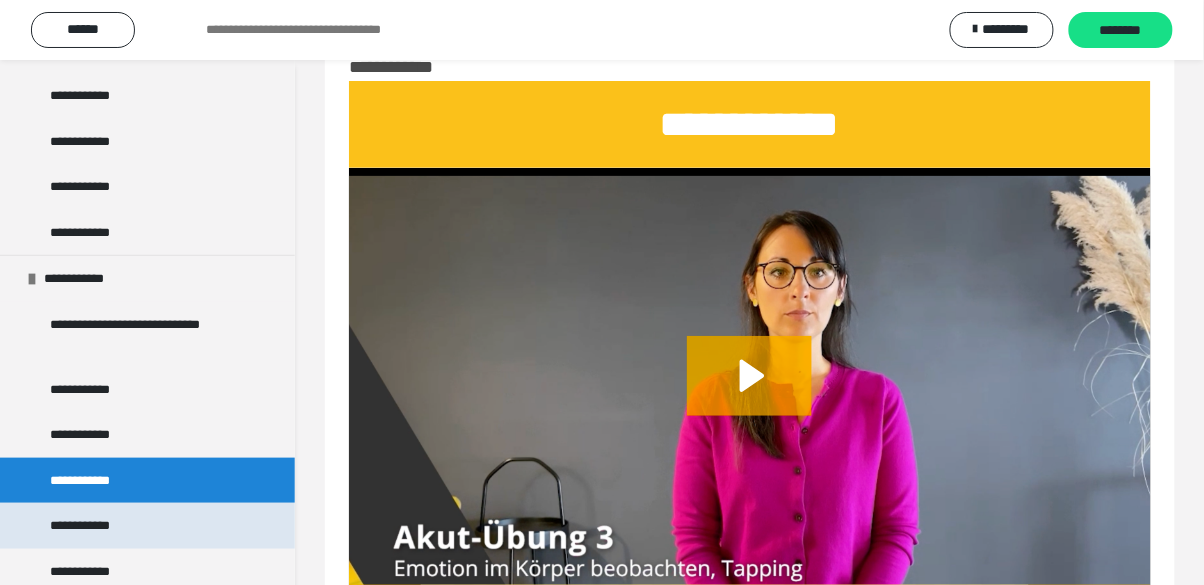 click on "**********" at bounding box center (96, 526) 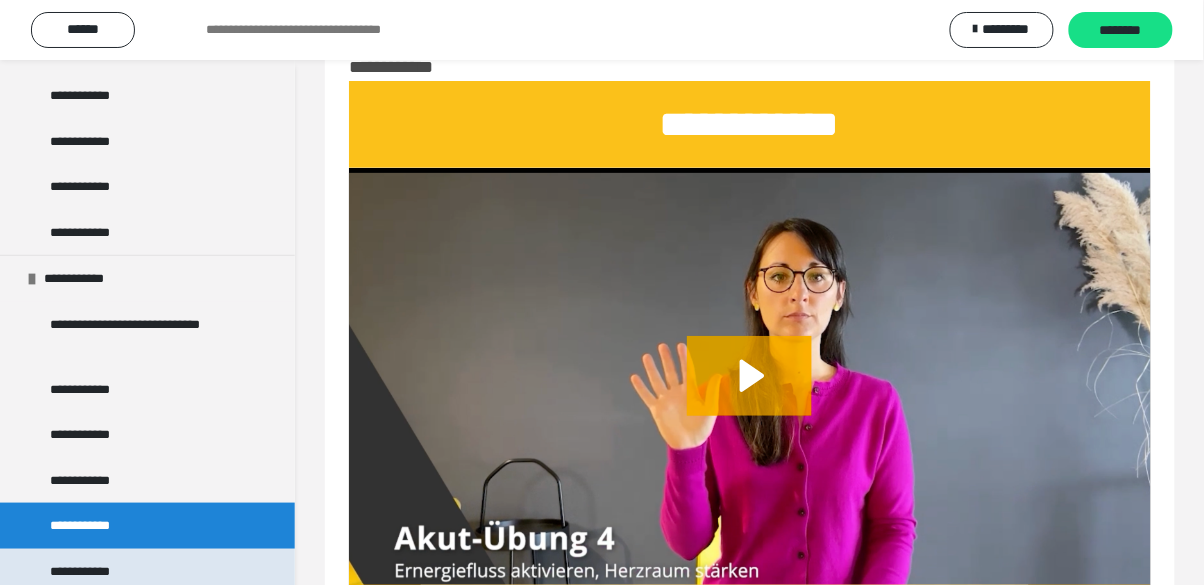 click on "**********" at bounding box center [96, 572] 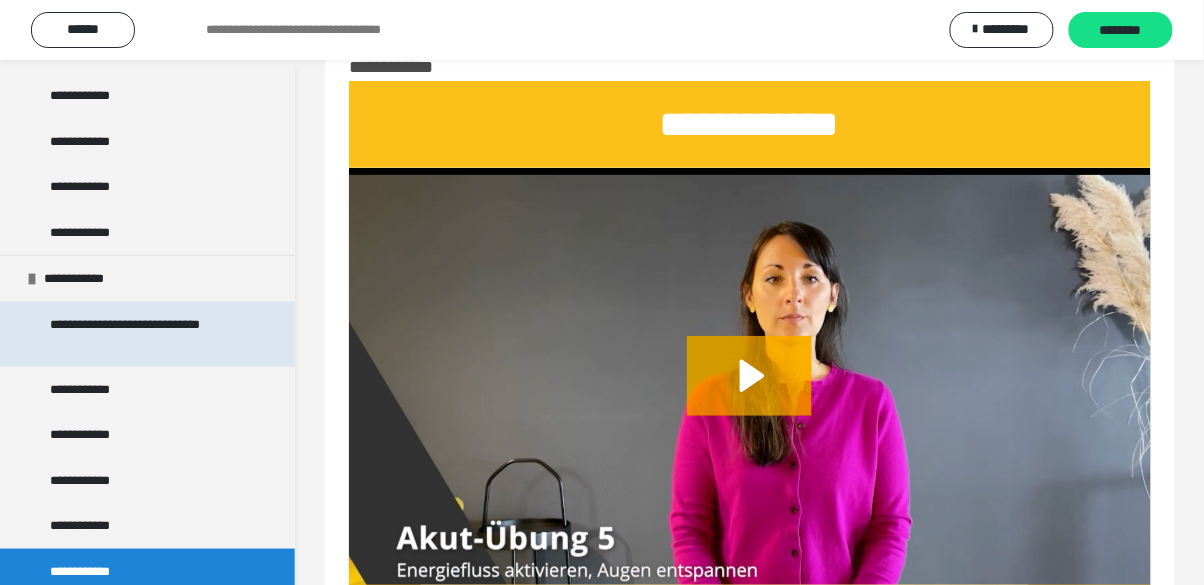 click on "**********" at bounding box center [149, 334] 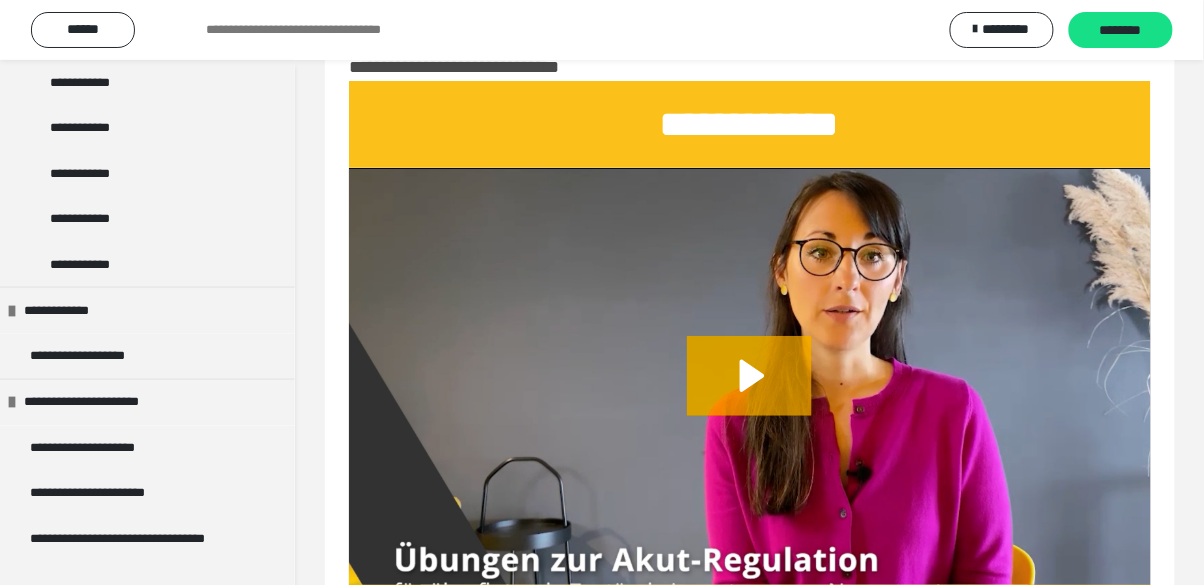 scroll, scrollTop: 2291, scrollLeft: 0, axis: vertical 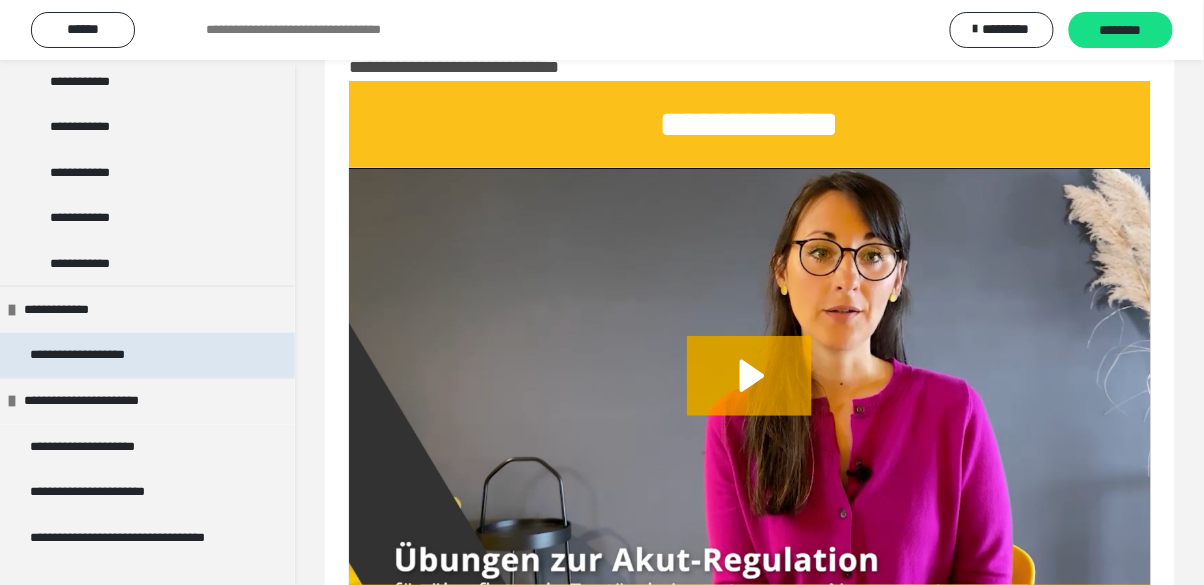 click on "**********" at bounding box center (98, 356) 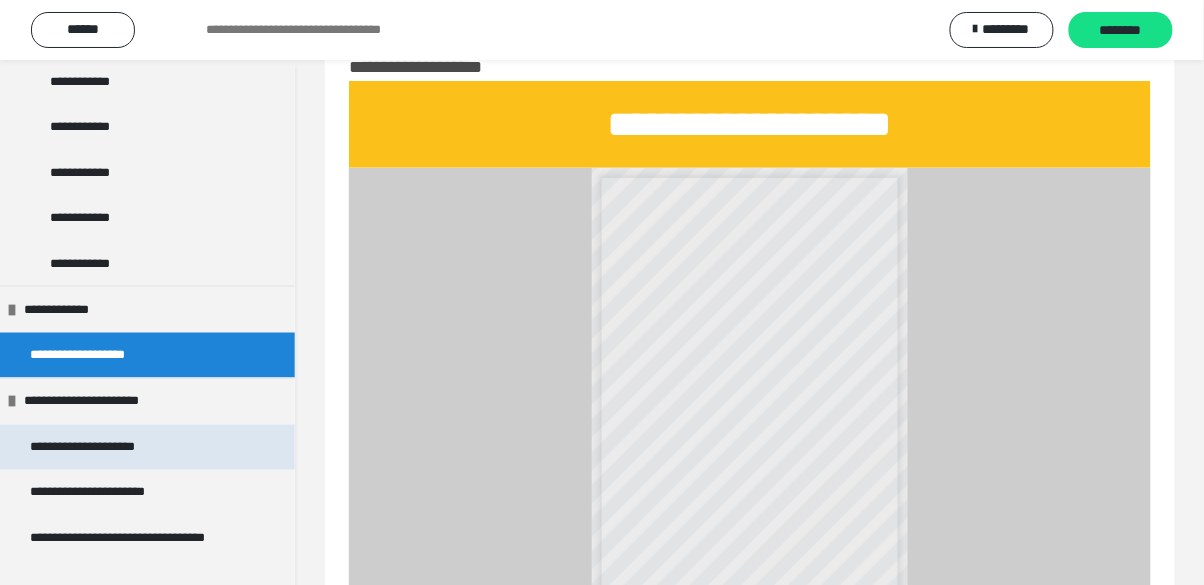 click on "**********" at bounding box center (106, 448) 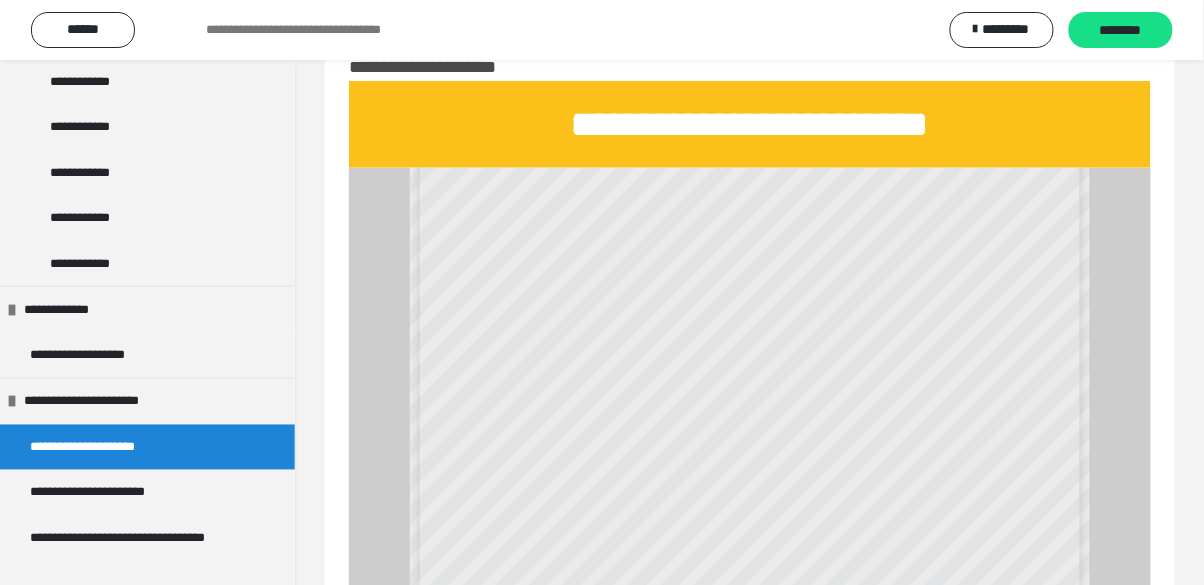 scroll, scrollTop: 513, scrollLeft: 0, axis: vertical 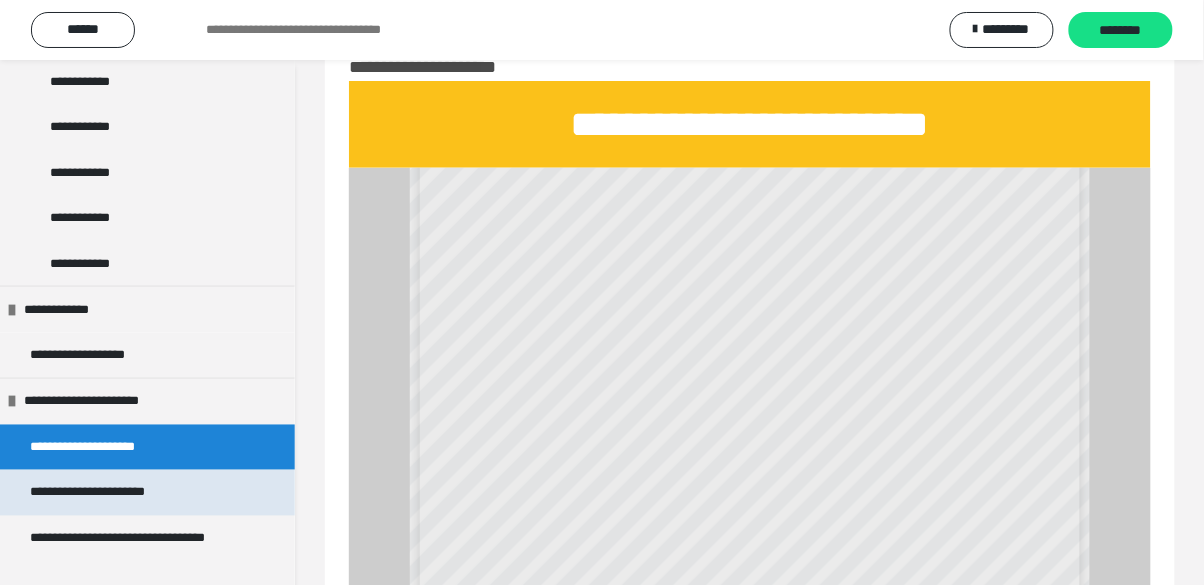 click on "**********" at bounding box center (108, 493) 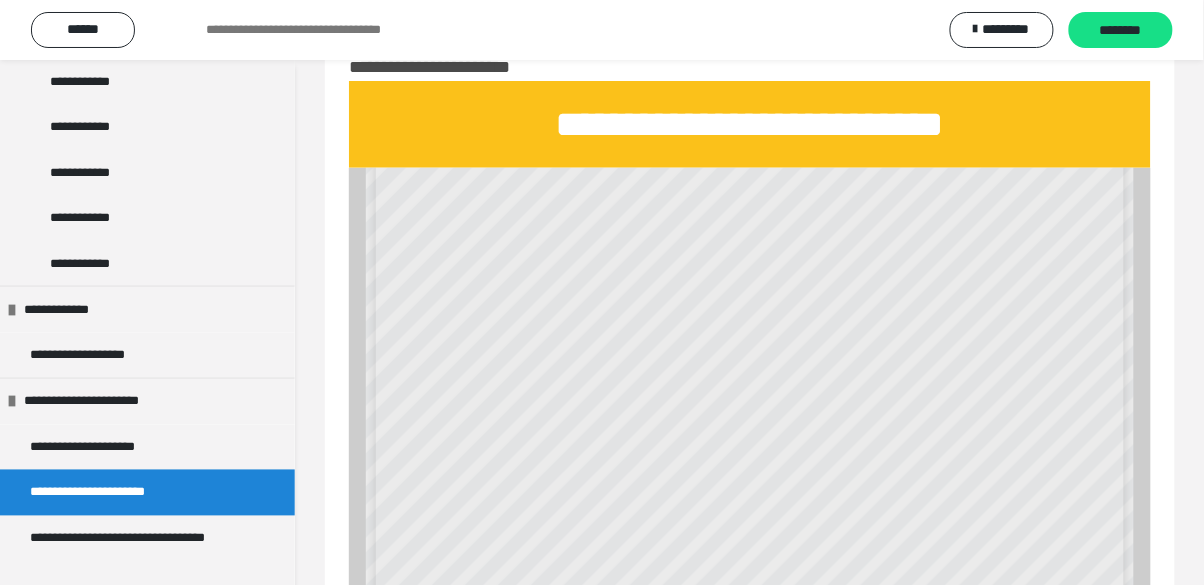 scroll, scrollTop: 408, scrollLeft: 0, axis: vertical 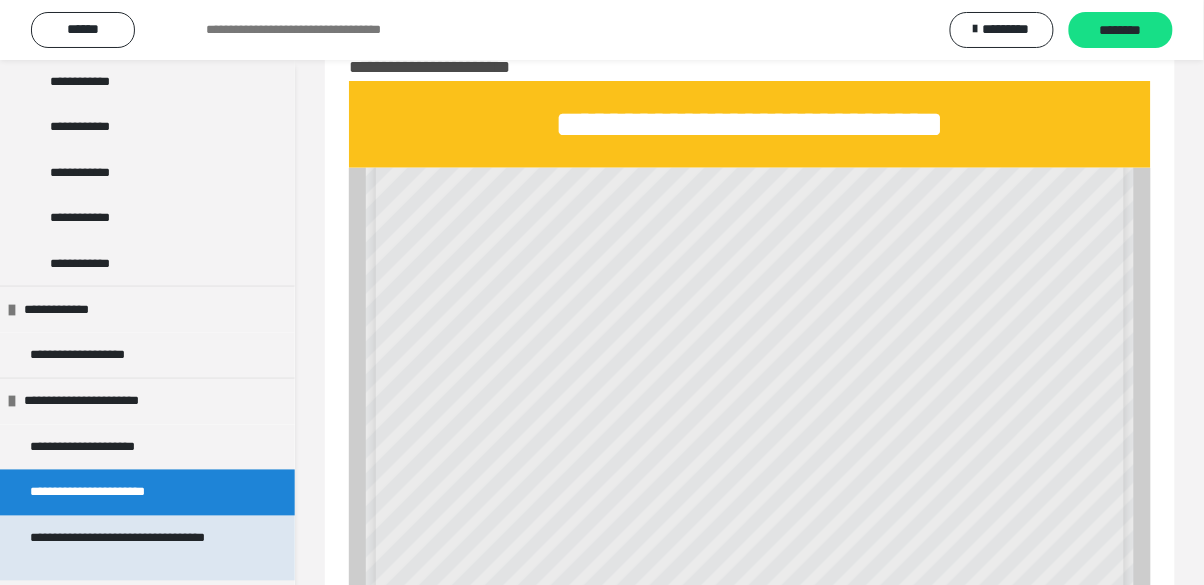 click on "**********" at bounding box center (139, 548) 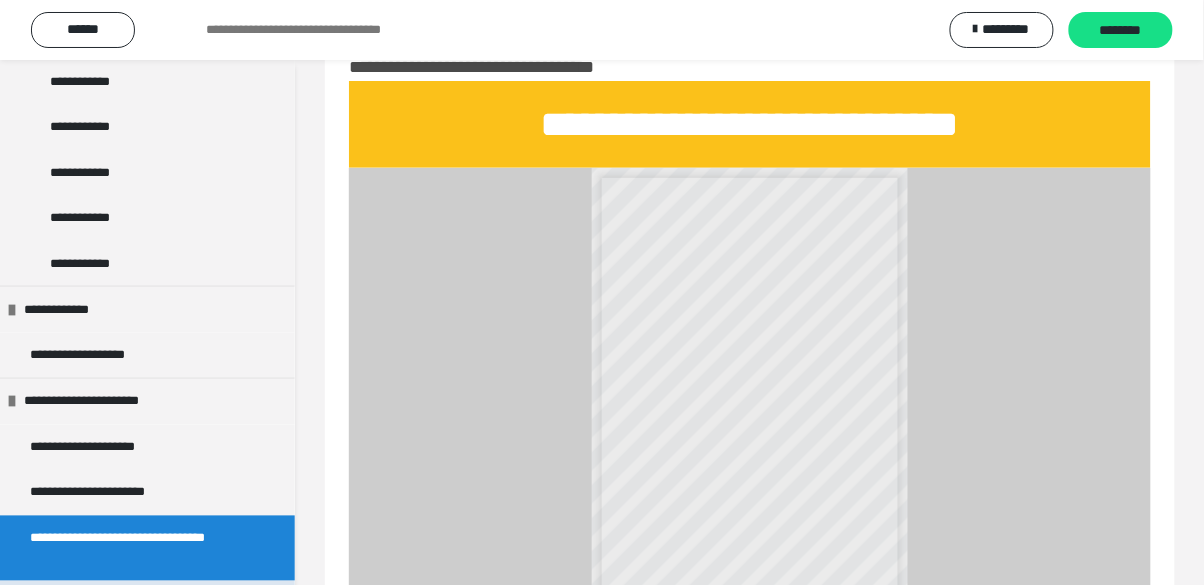 click on "**********" at bounding box center (136, 604) 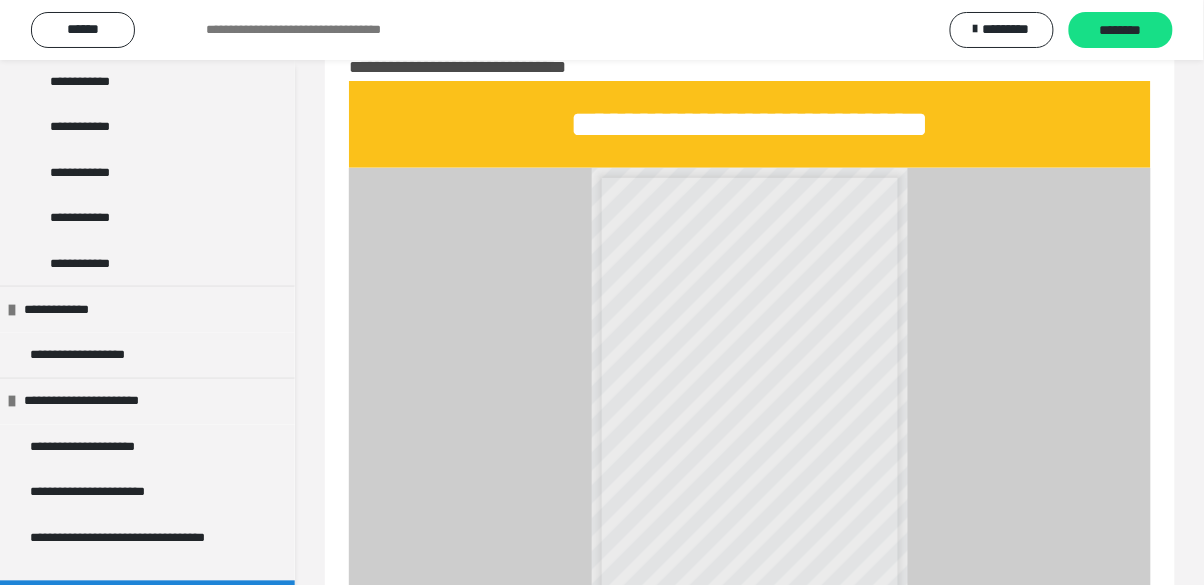 click on "**********" at bounding box center [80, 649] 